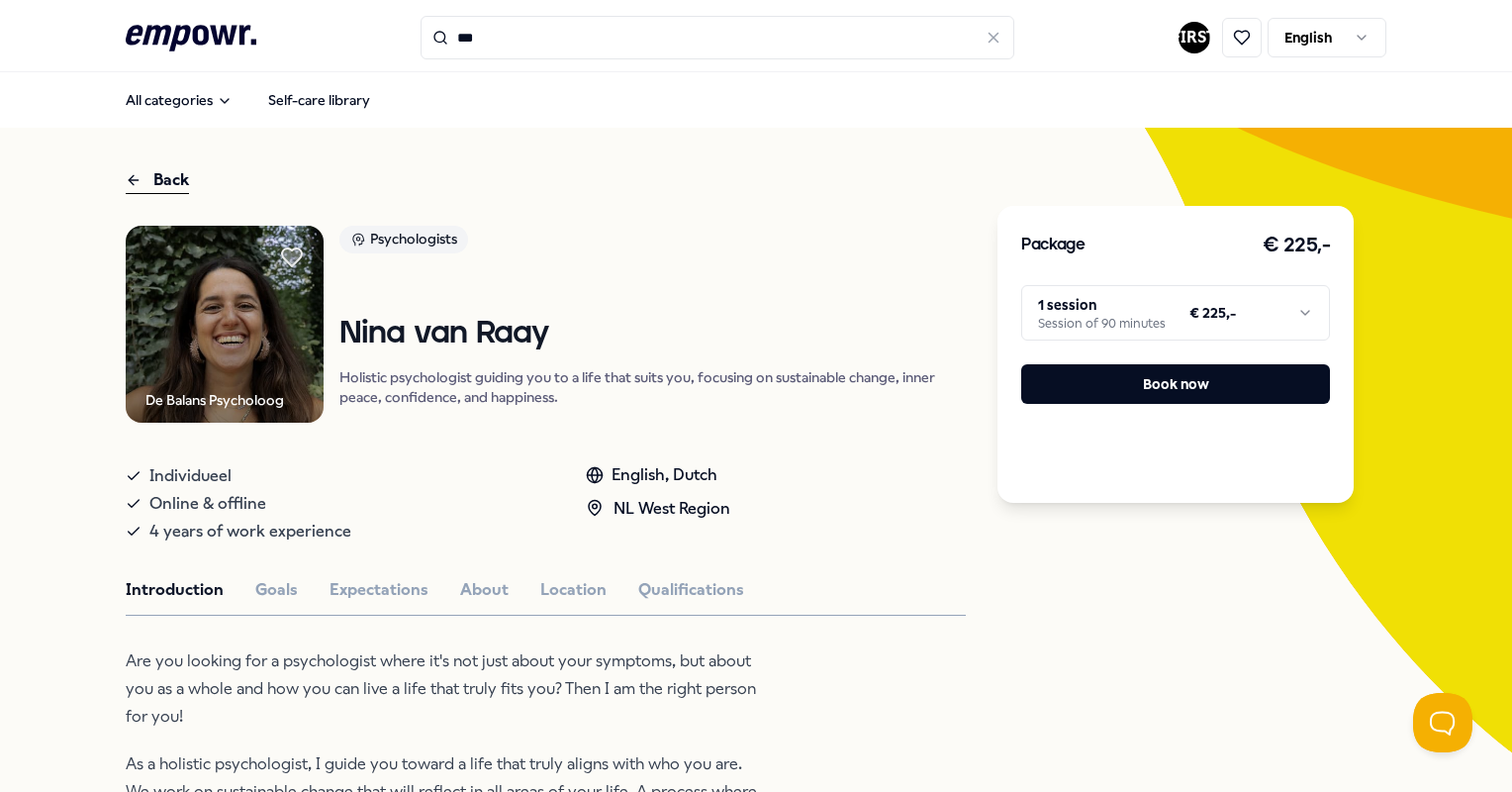 scroll, scrollTop: 0, scrollLeft: 0, axis: both 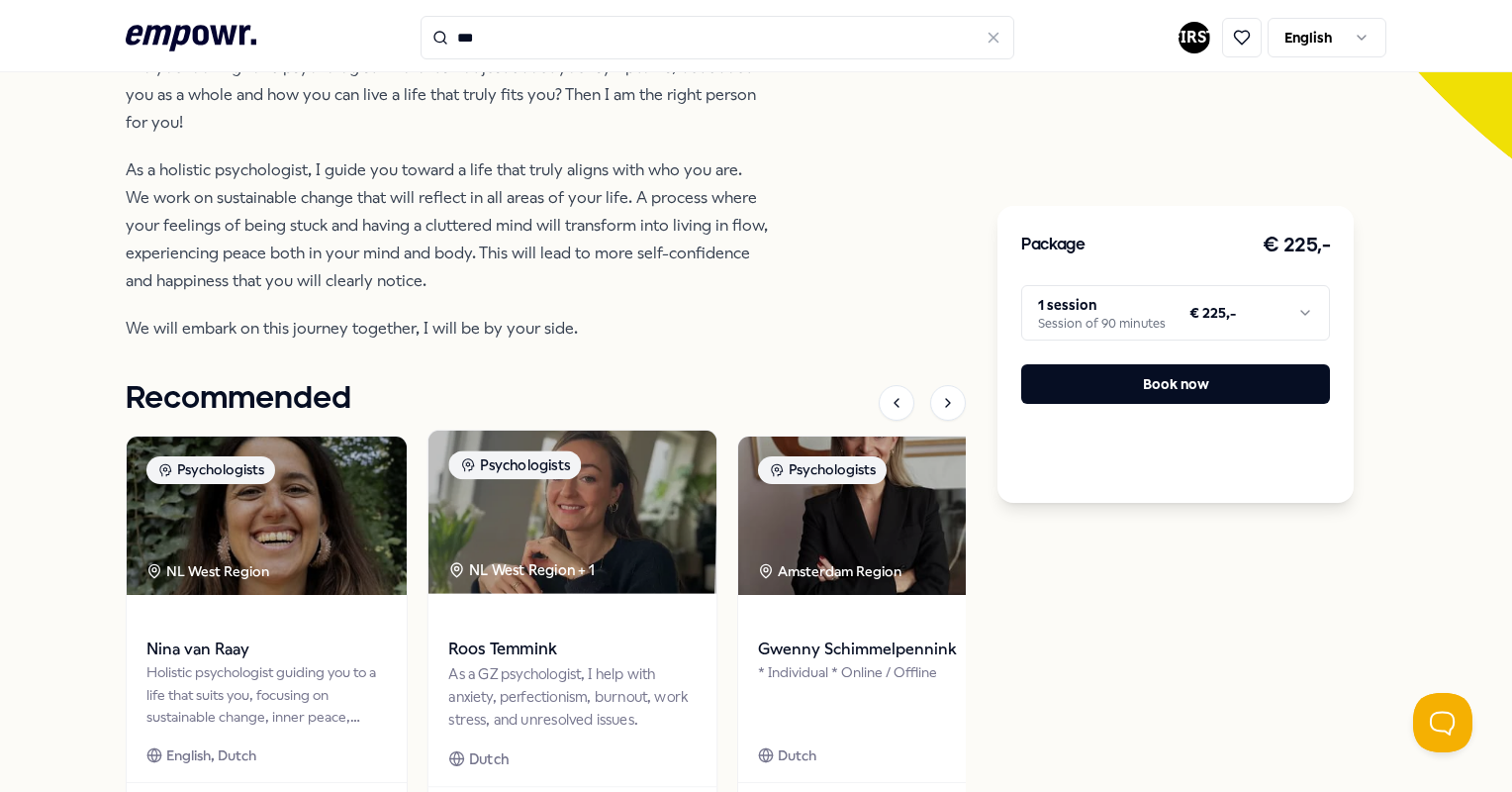 click at bounding box center [572, 511] 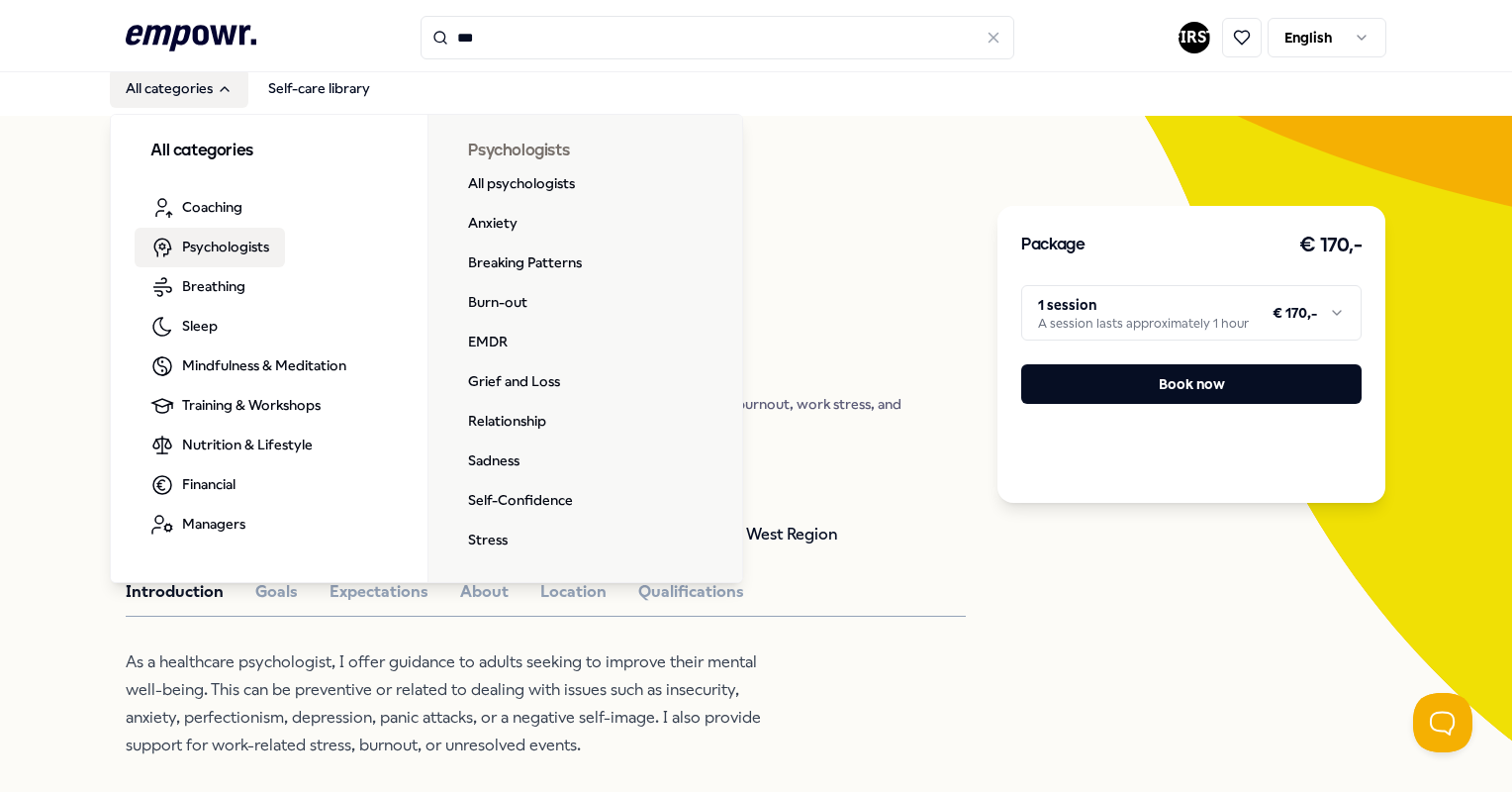 scroll, scrollTop: 0, scrollLeft: 0, axis: both 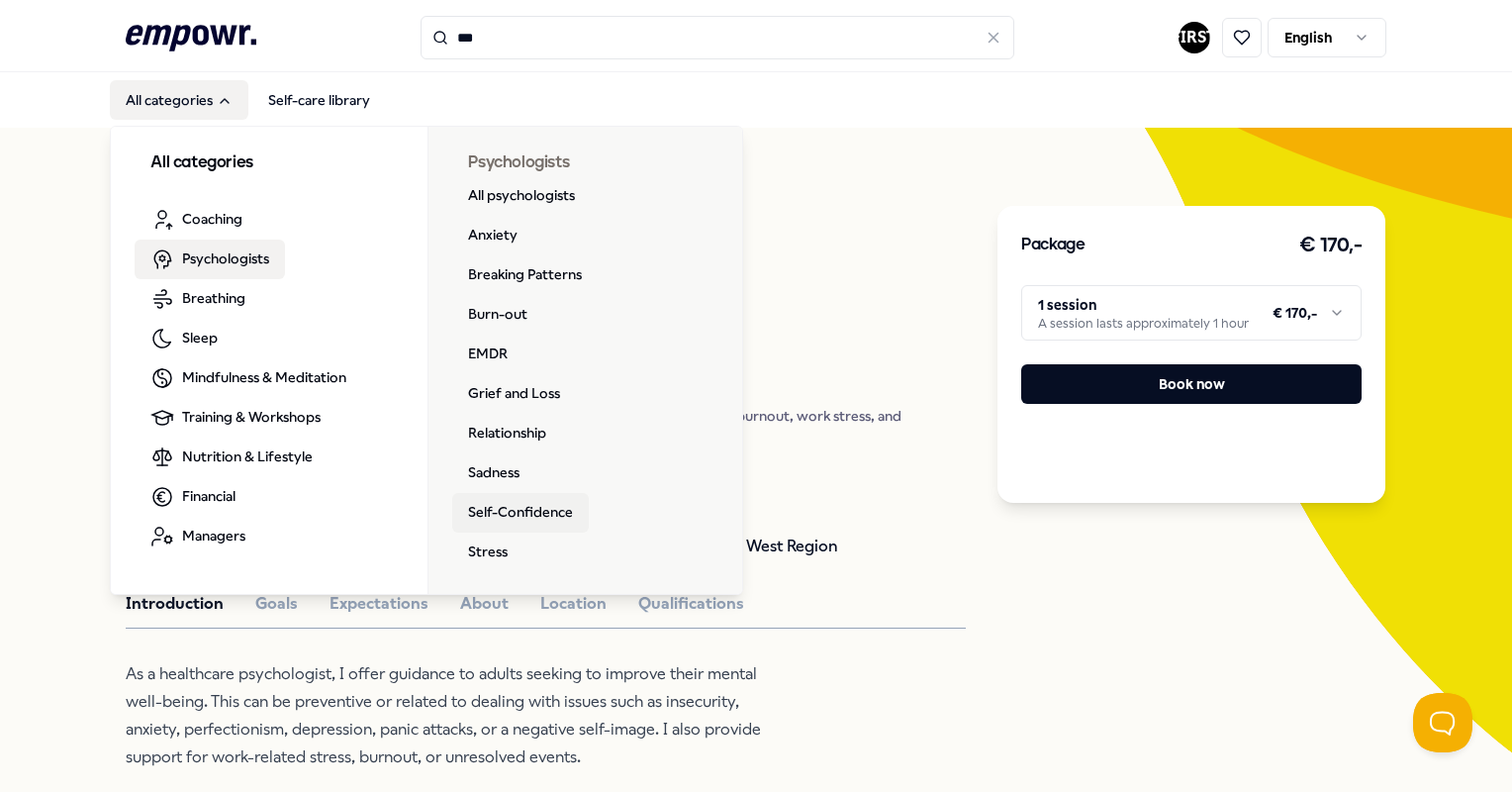 click on "Self-Confidence" at bounding box center (520, 513) 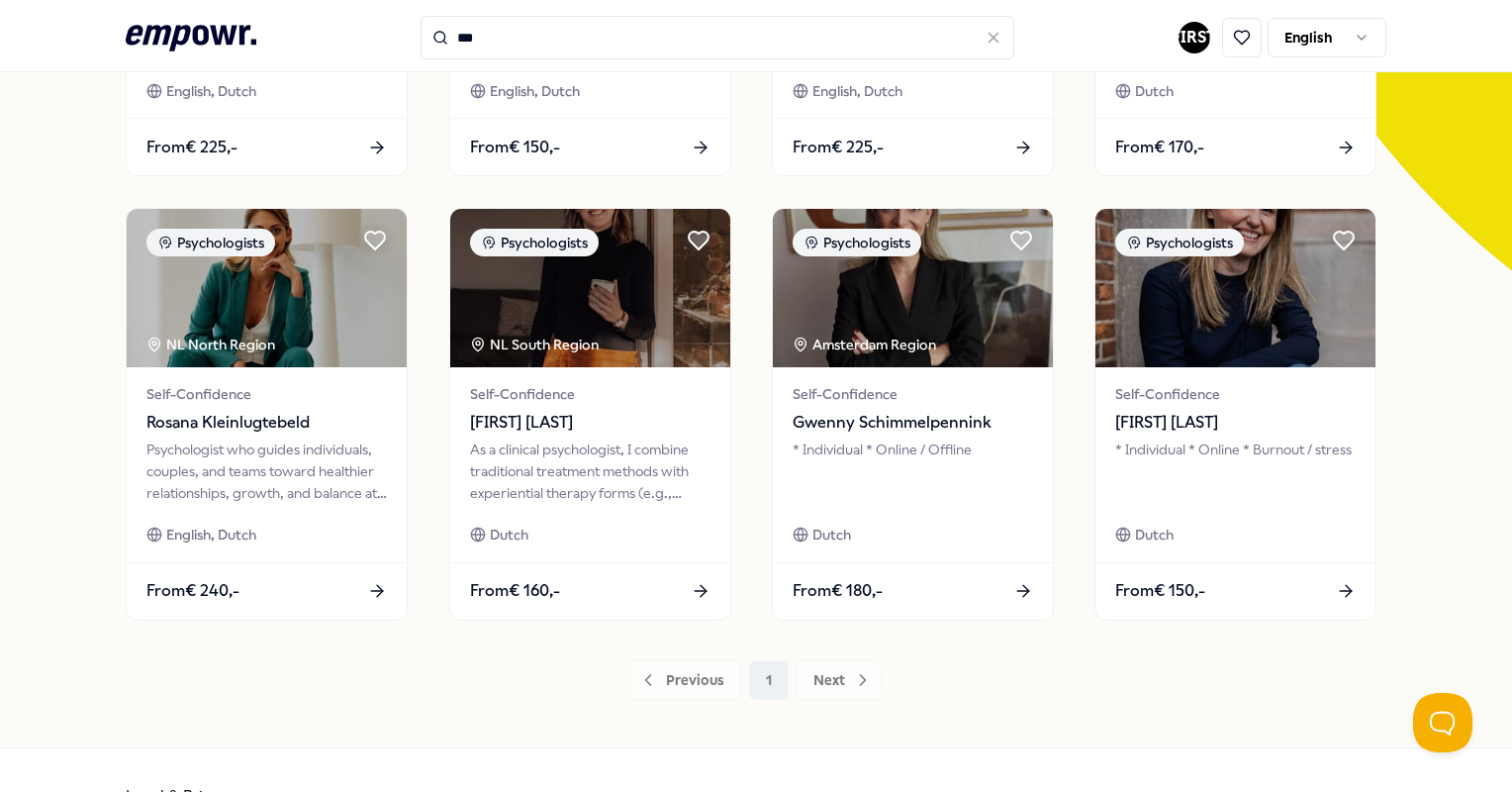 scroll, scrollTop: 535, scrollLeft: 0, axis: vertical 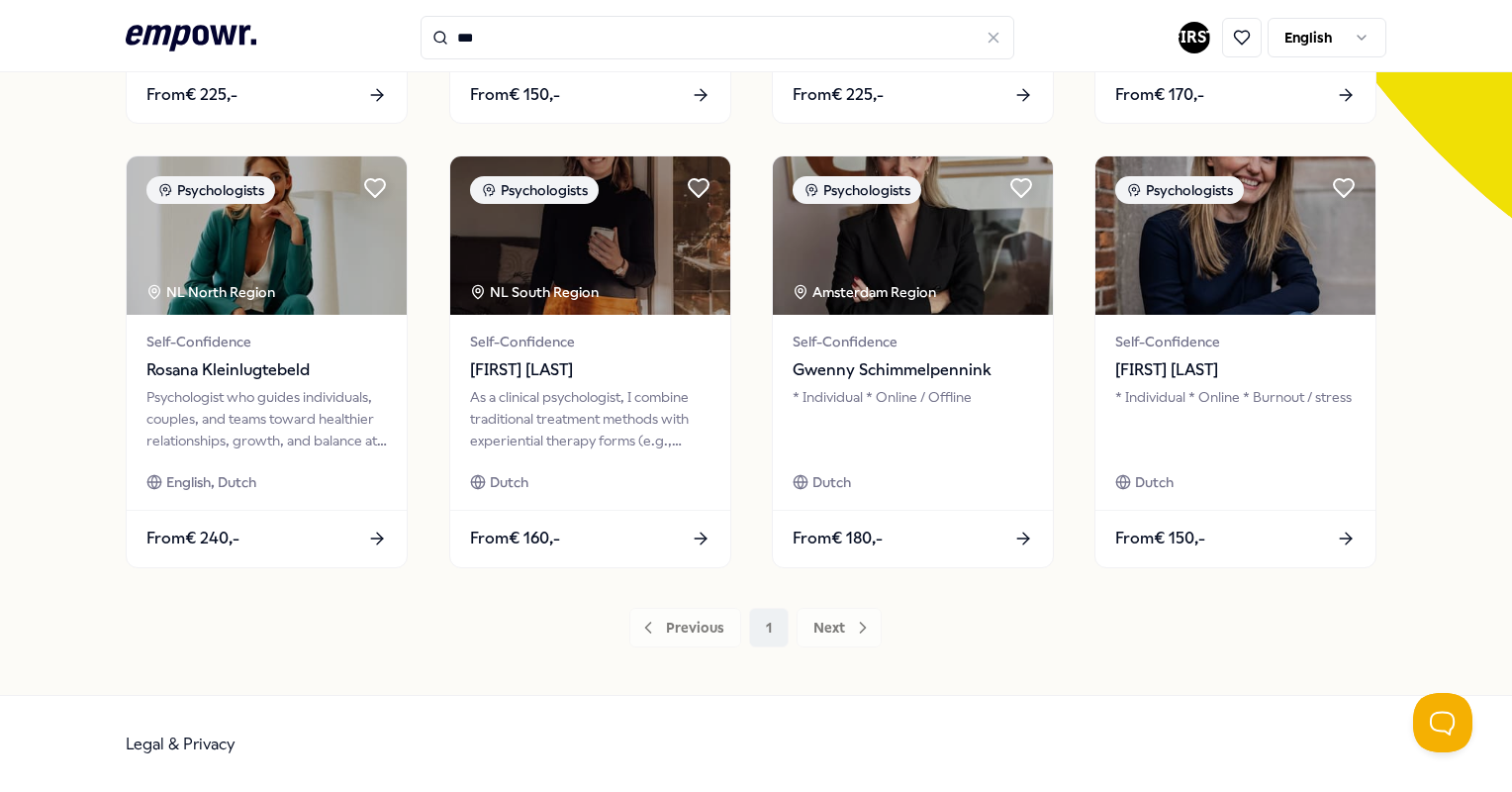 drag, startPoint x: 804, startPoint y: 610, endPoint x: 822, endPoint y: 625, distance: 23.43075 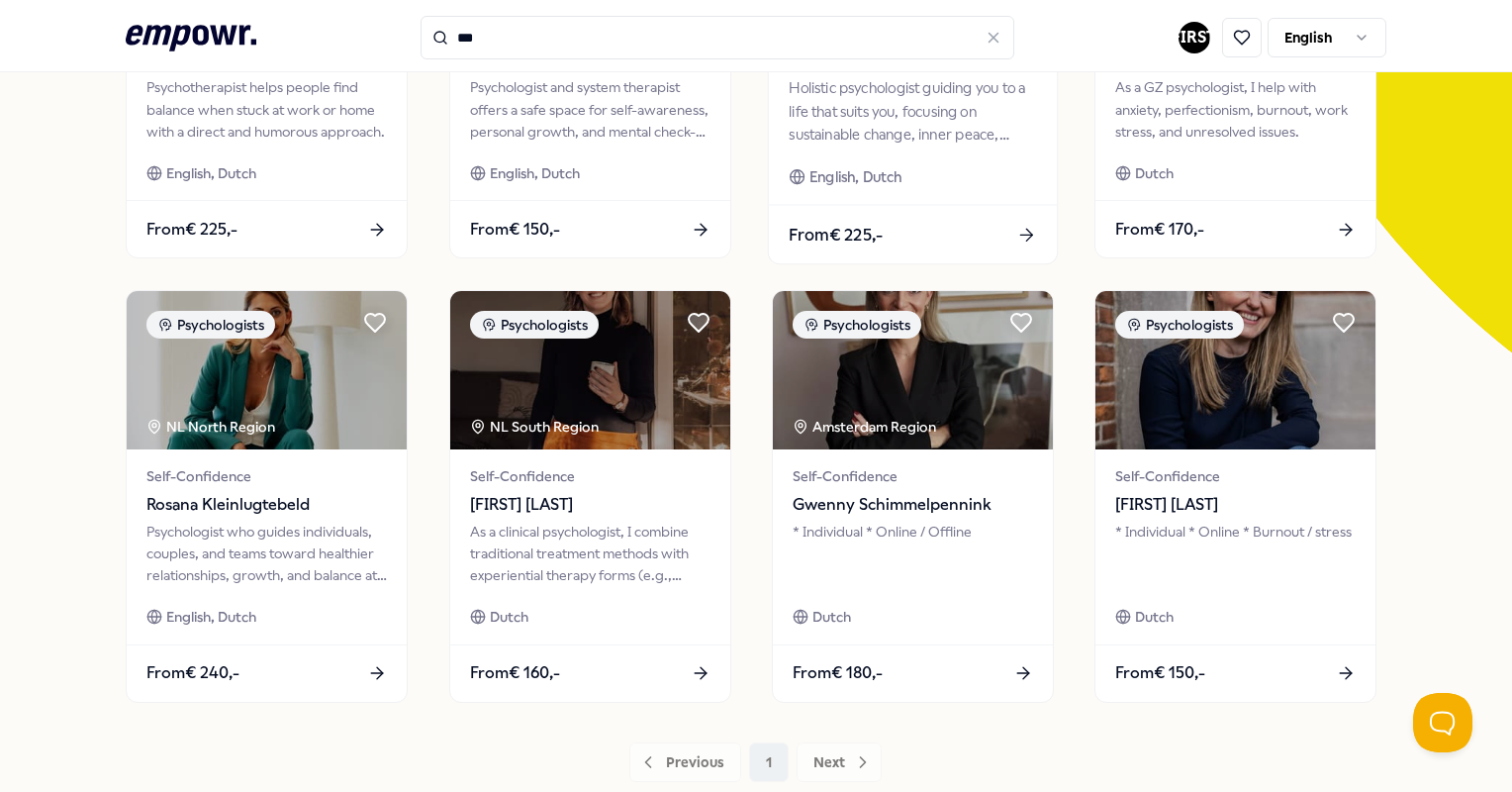 scroll, scrollTop: 0, scrollLeft: 0, axis: both 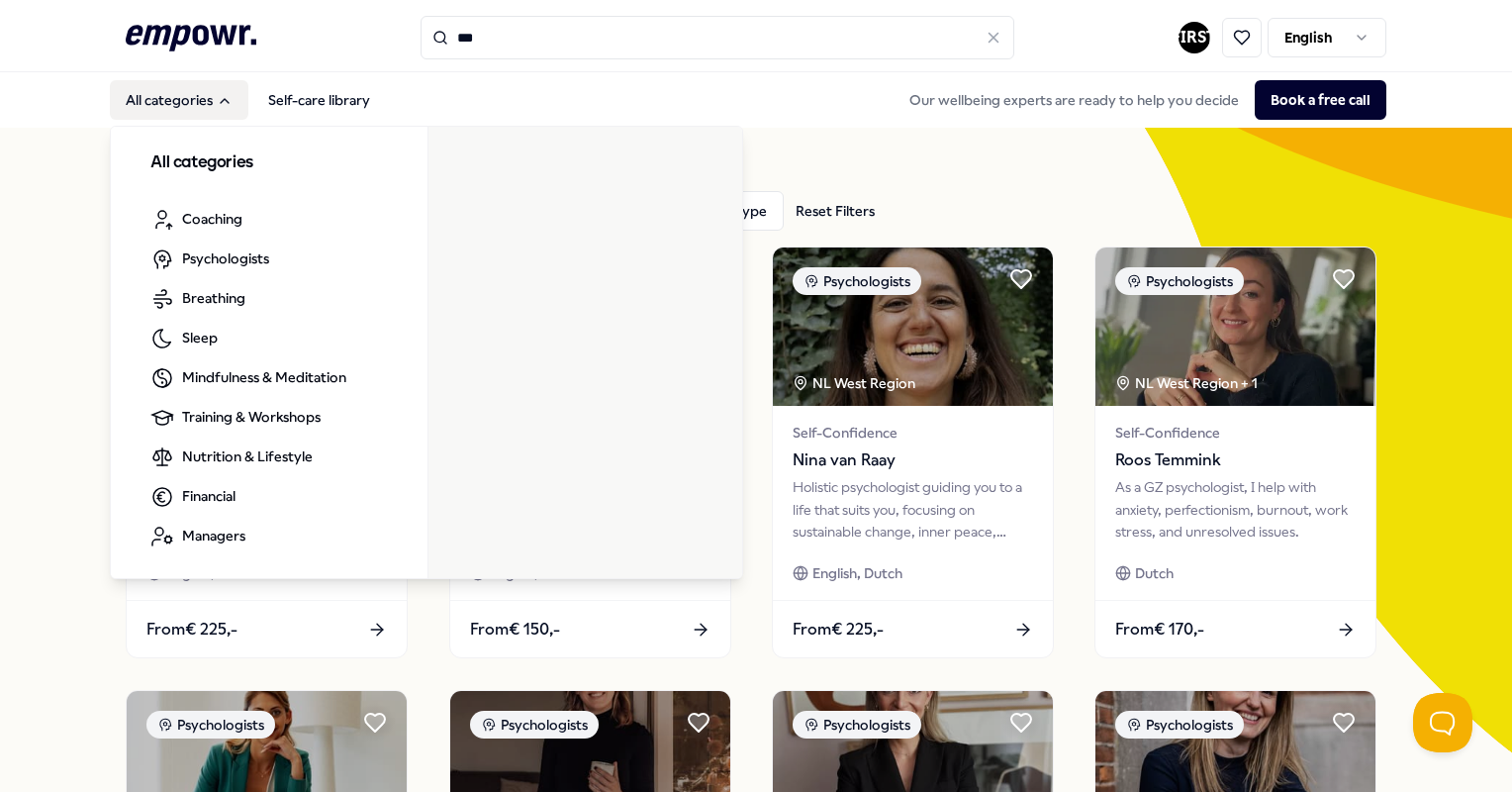 click on "All categories" at bounding box center [179, 100] 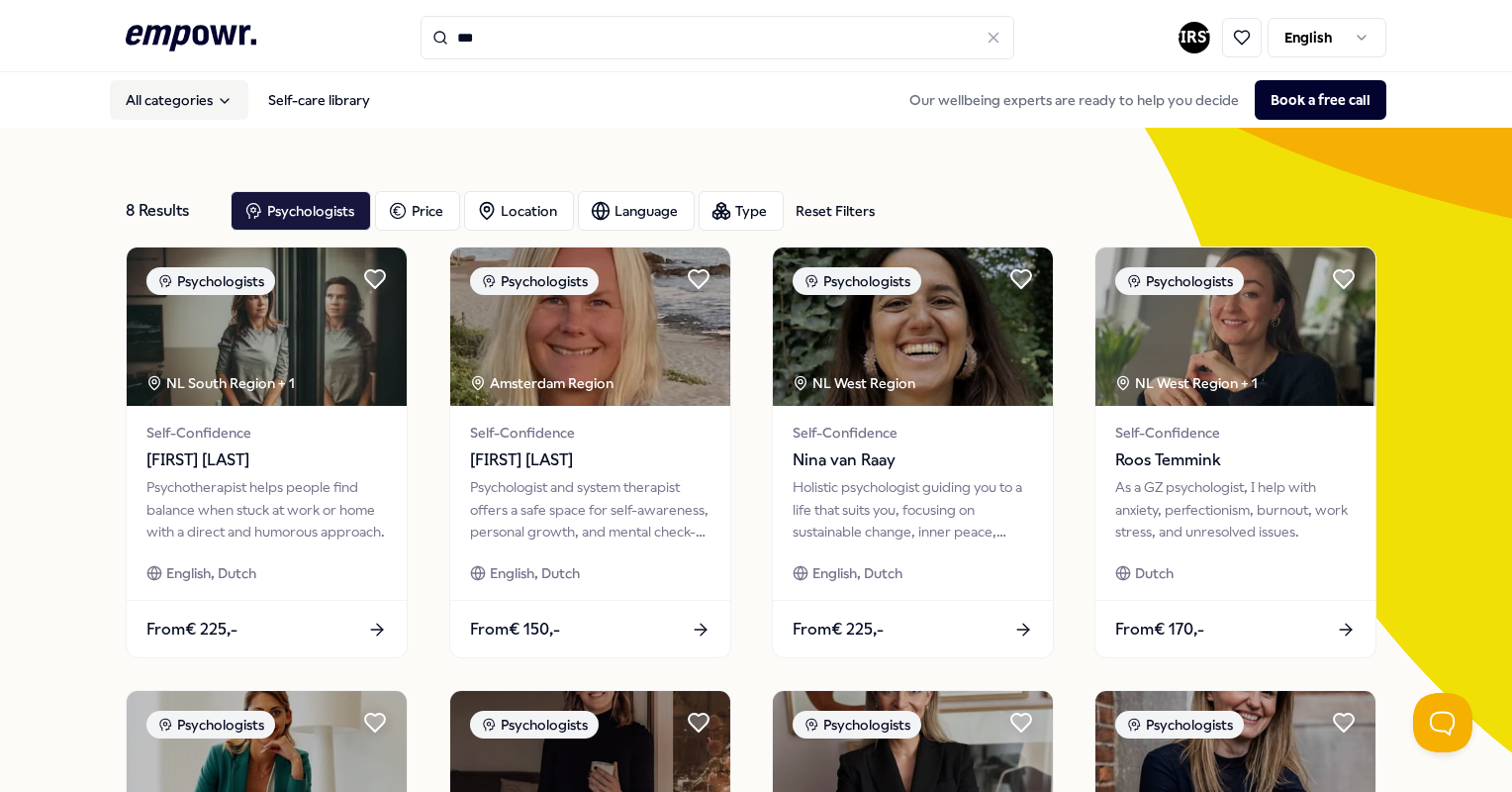 click on "All categories" at bounding box center [179, 100] 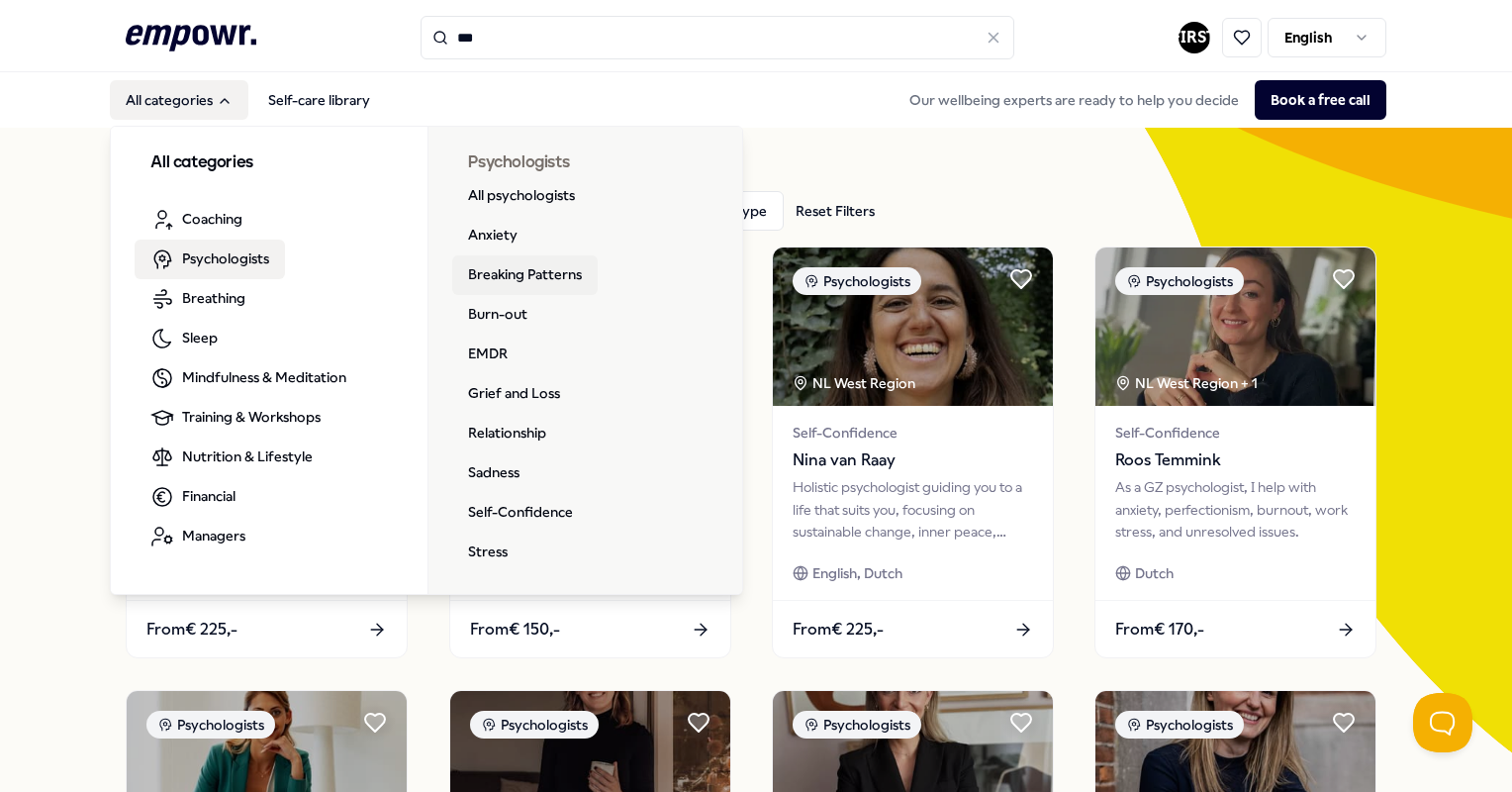 click on "Breaking Patterns" at bounding box center [524, 275] 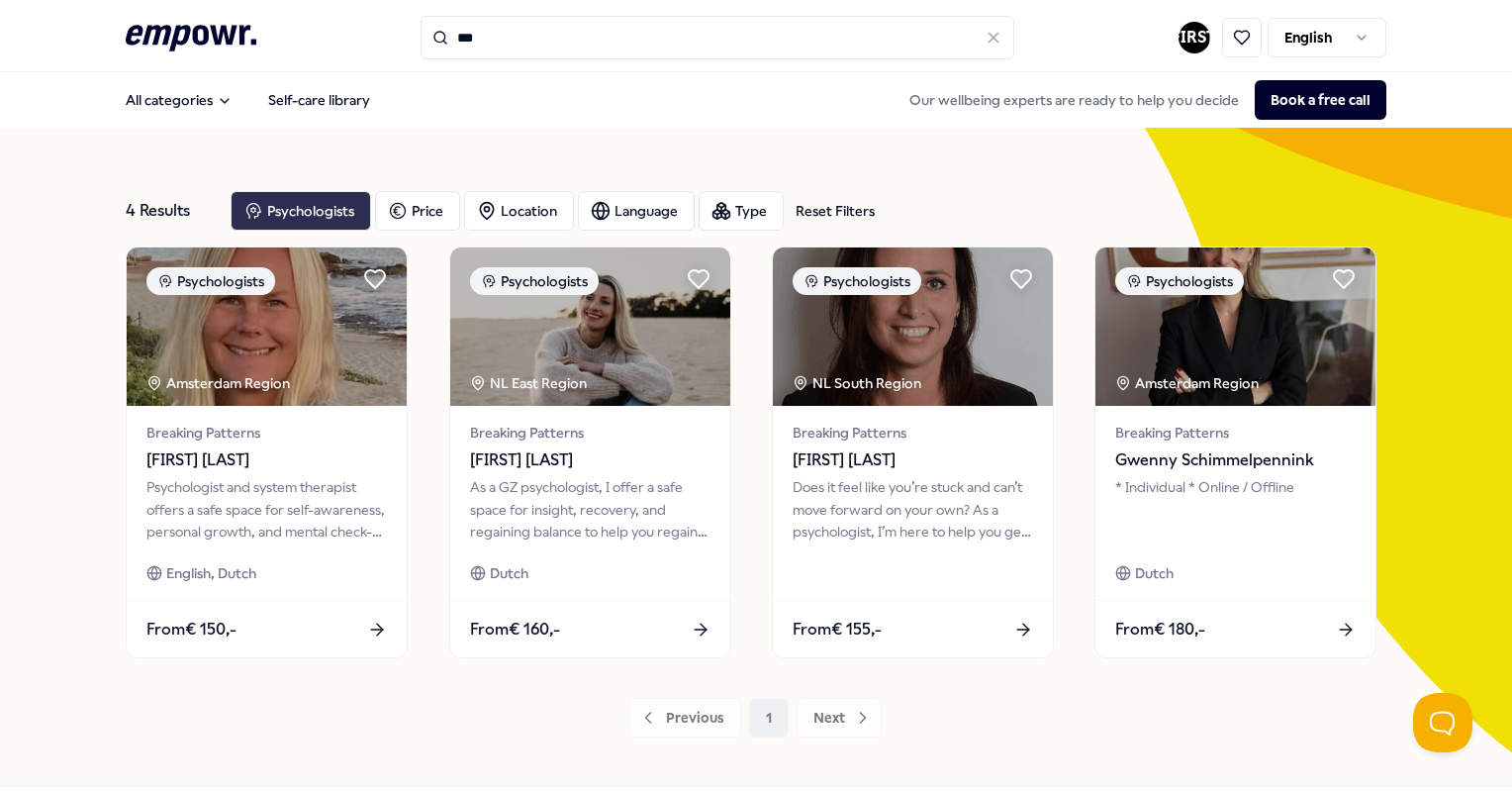 click on "Psychologists" at bounding box center (301, 211) 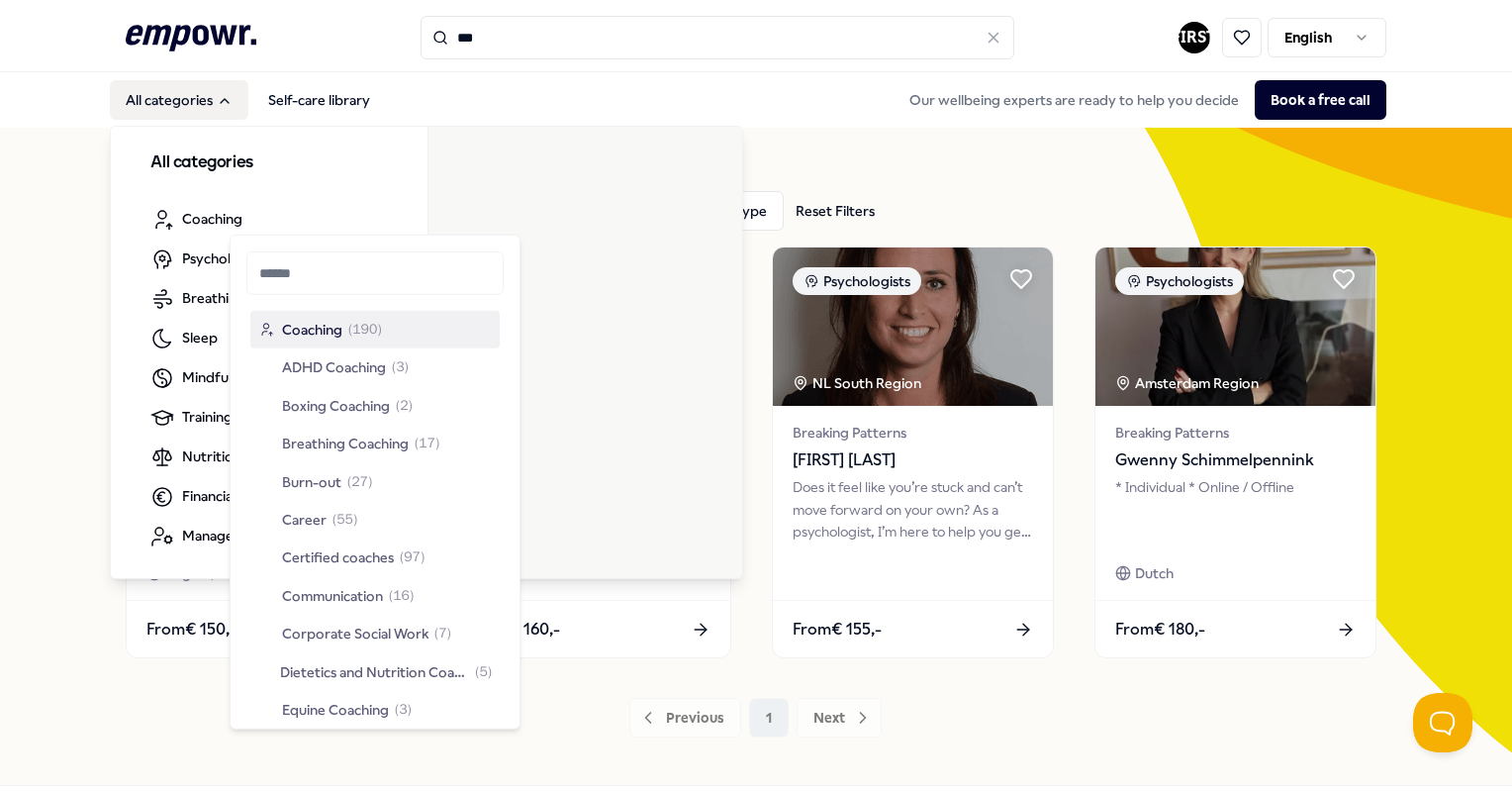 click on "All categories Coaching Psychologists Breathing Sleep Mindfulness & Meditation Training & Workshops Nutrition & Lifestyle Financial Managers" at bounding box center [269, 353] 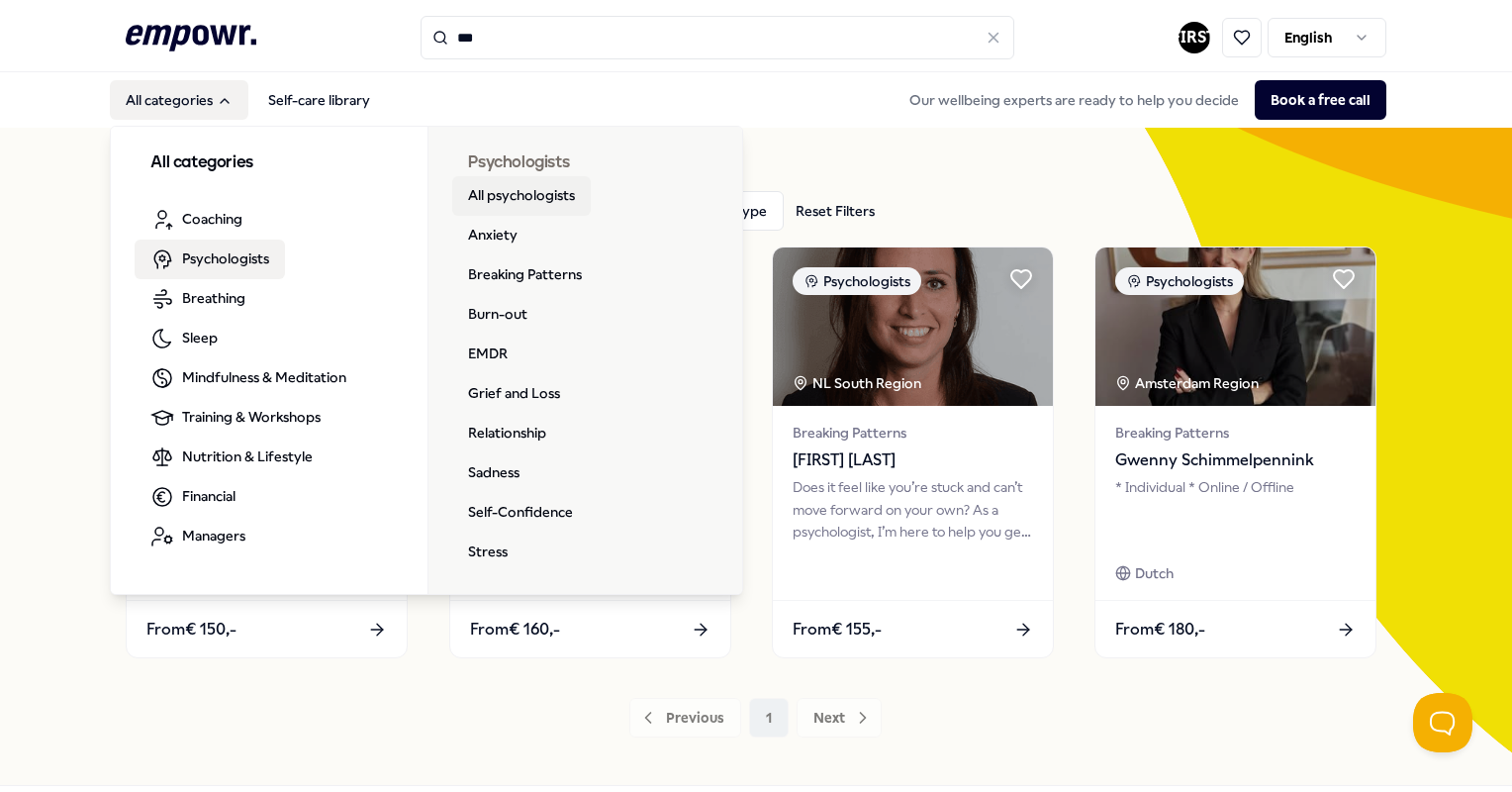 click on "All   psychologists" at bounding box center (521, 196) 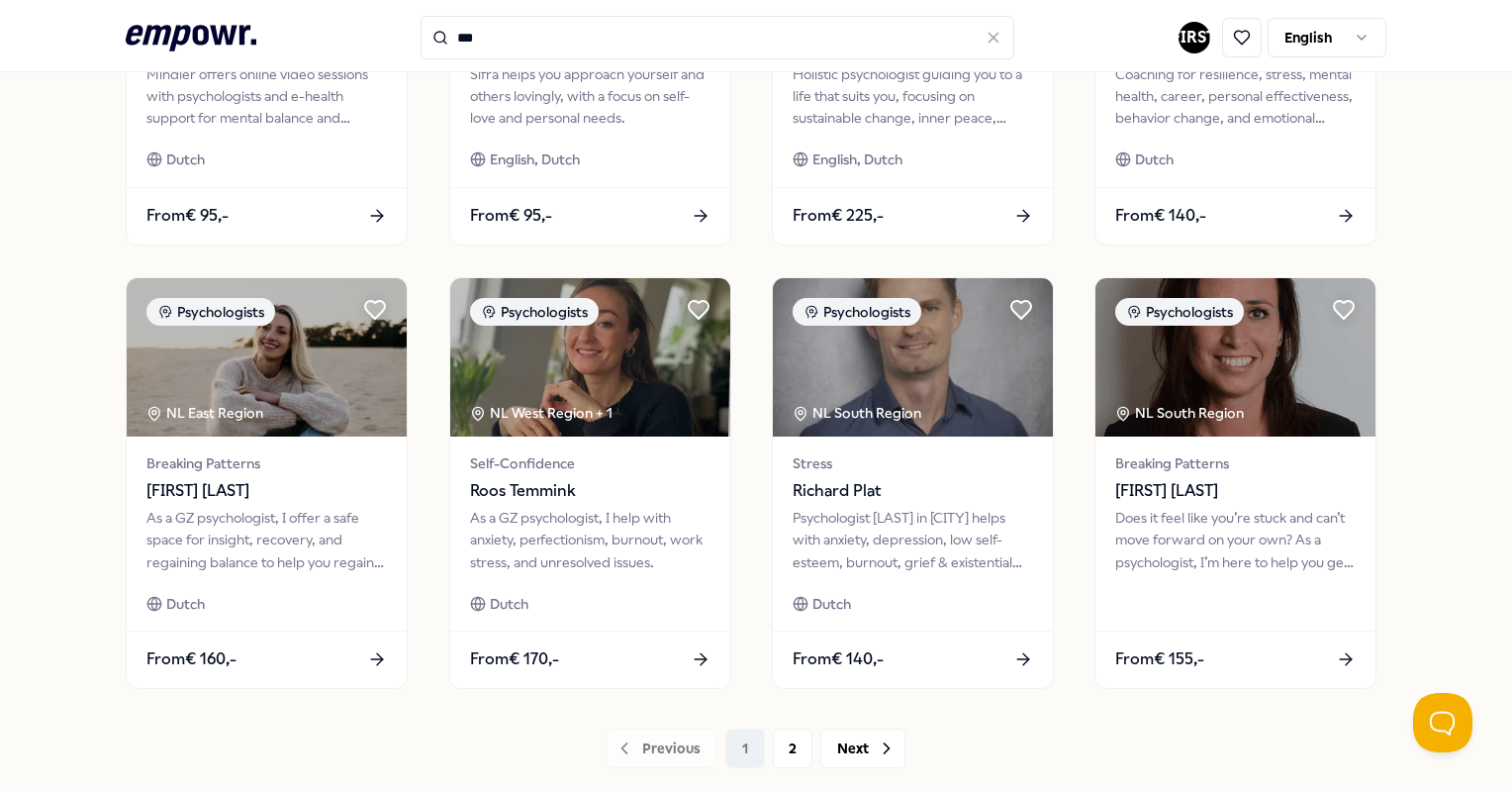 scroll, scrollTop: 891, scrollLeft: 0, axis: vertical 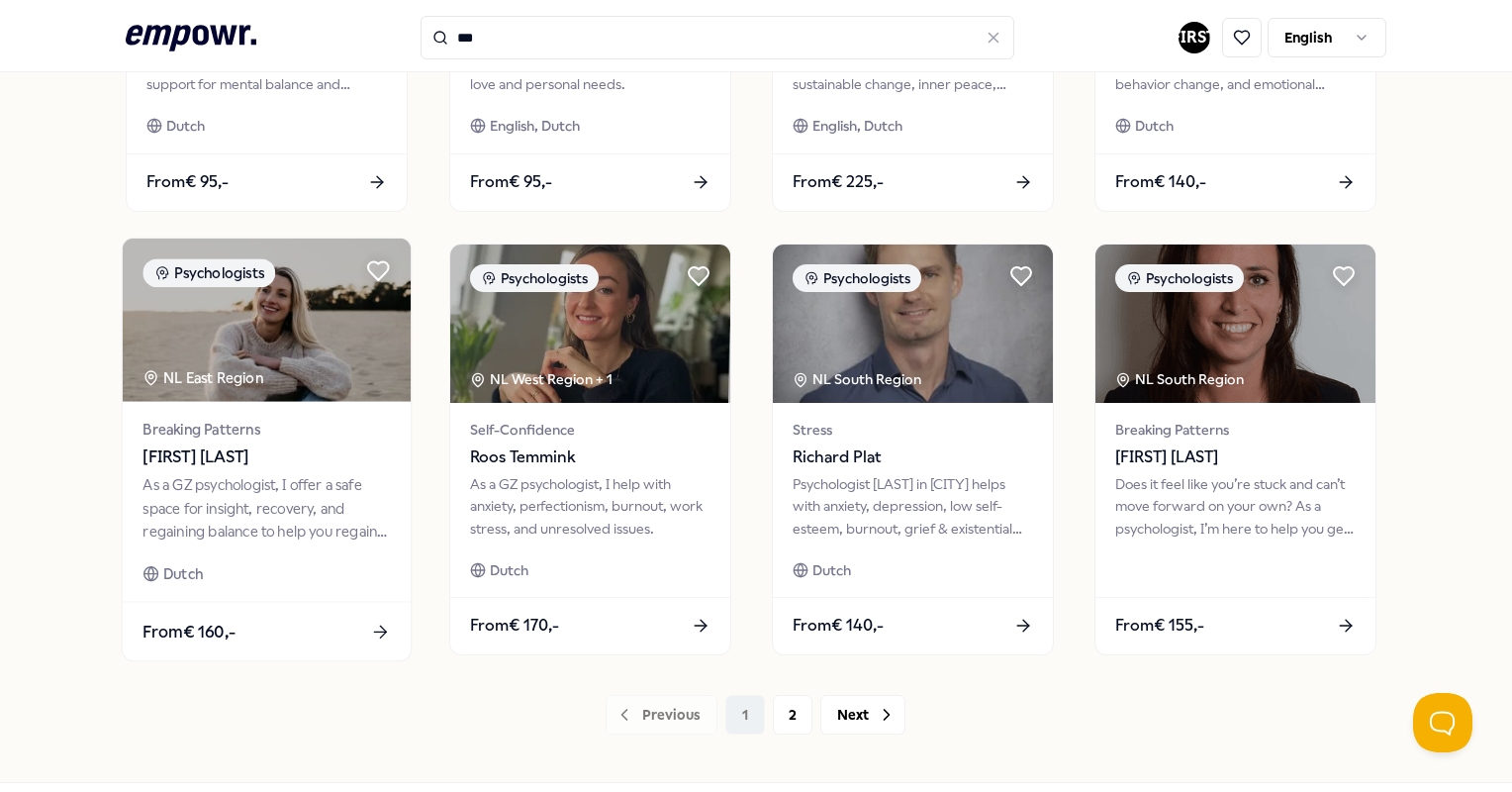 click on "[FIRST] [LAST]" at bounding box center [267, 457] 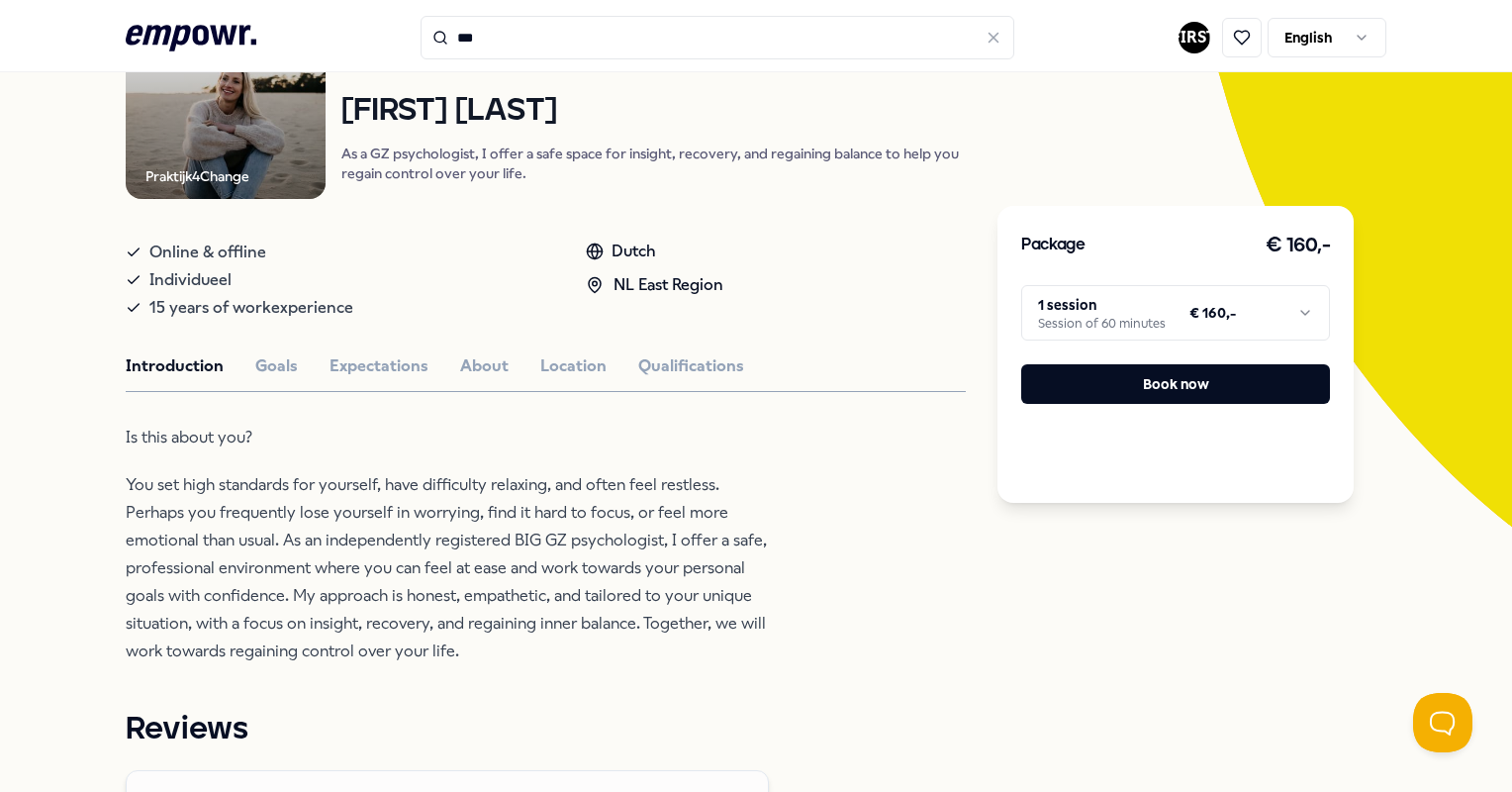 scroll, scrollTop: 127, scrollLeft: 0, axis: vertical 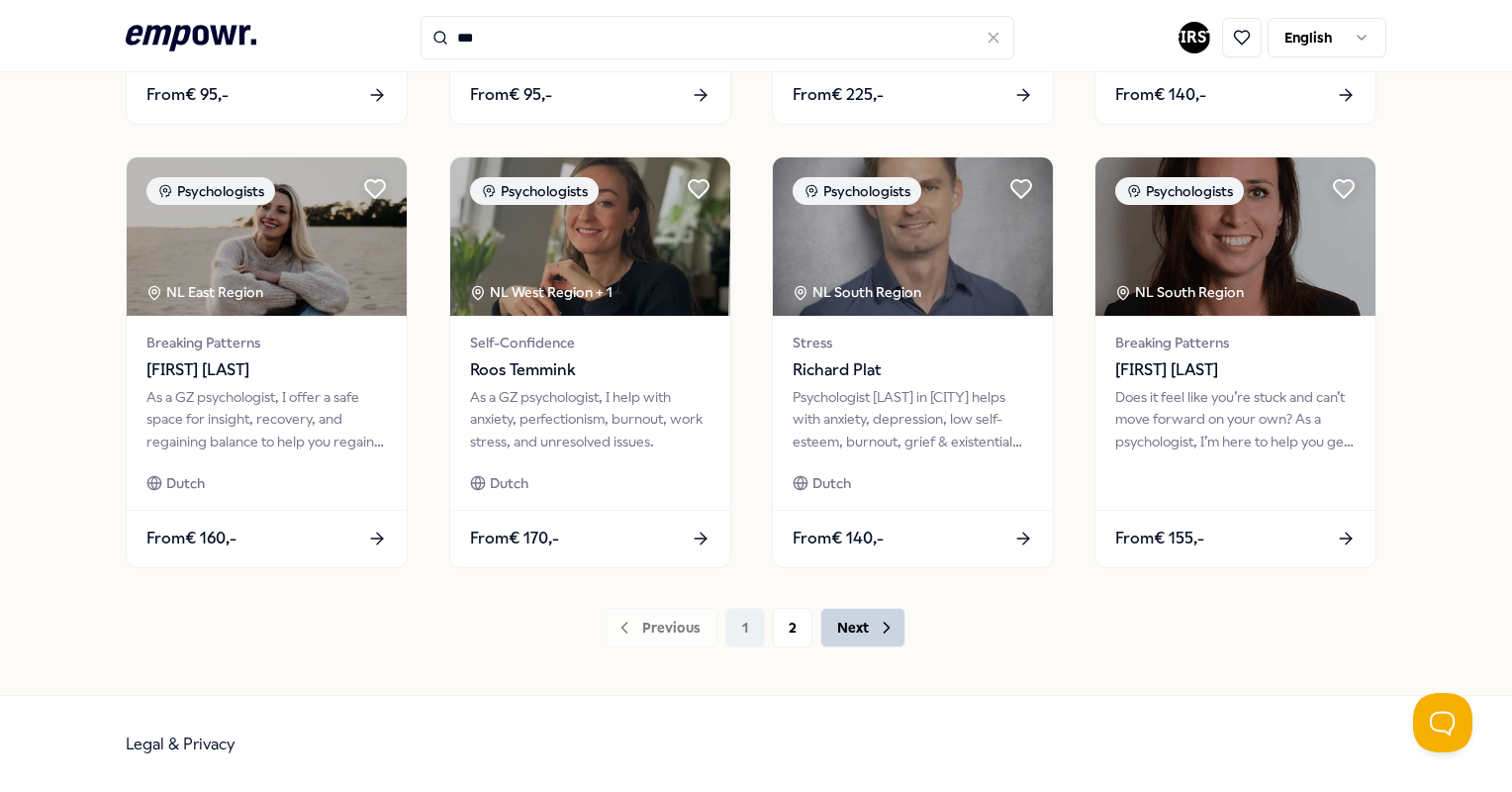 click on "Next" at bounding box center (863, 628) 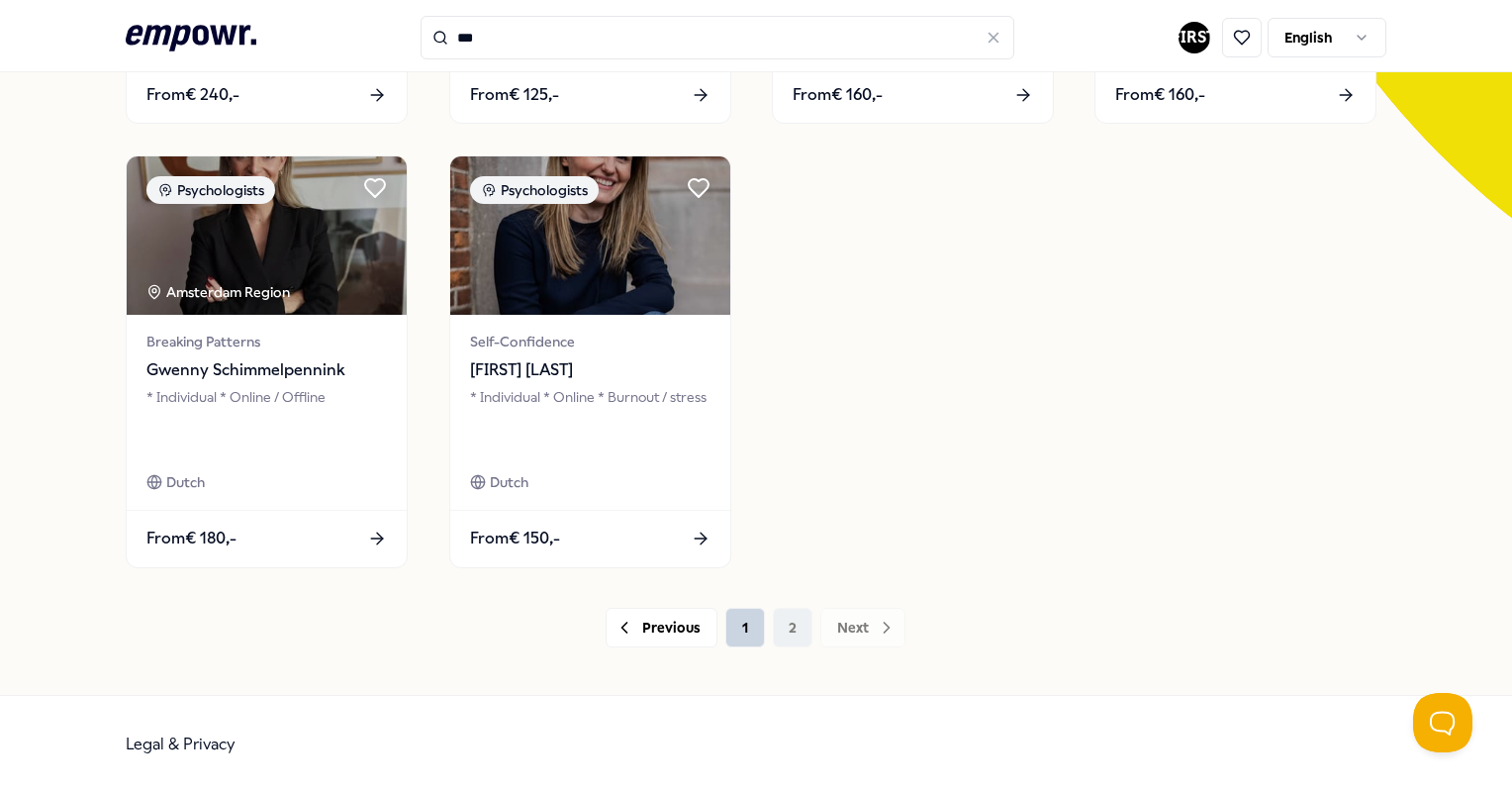 click on "1" at bounding box center (745, 628) 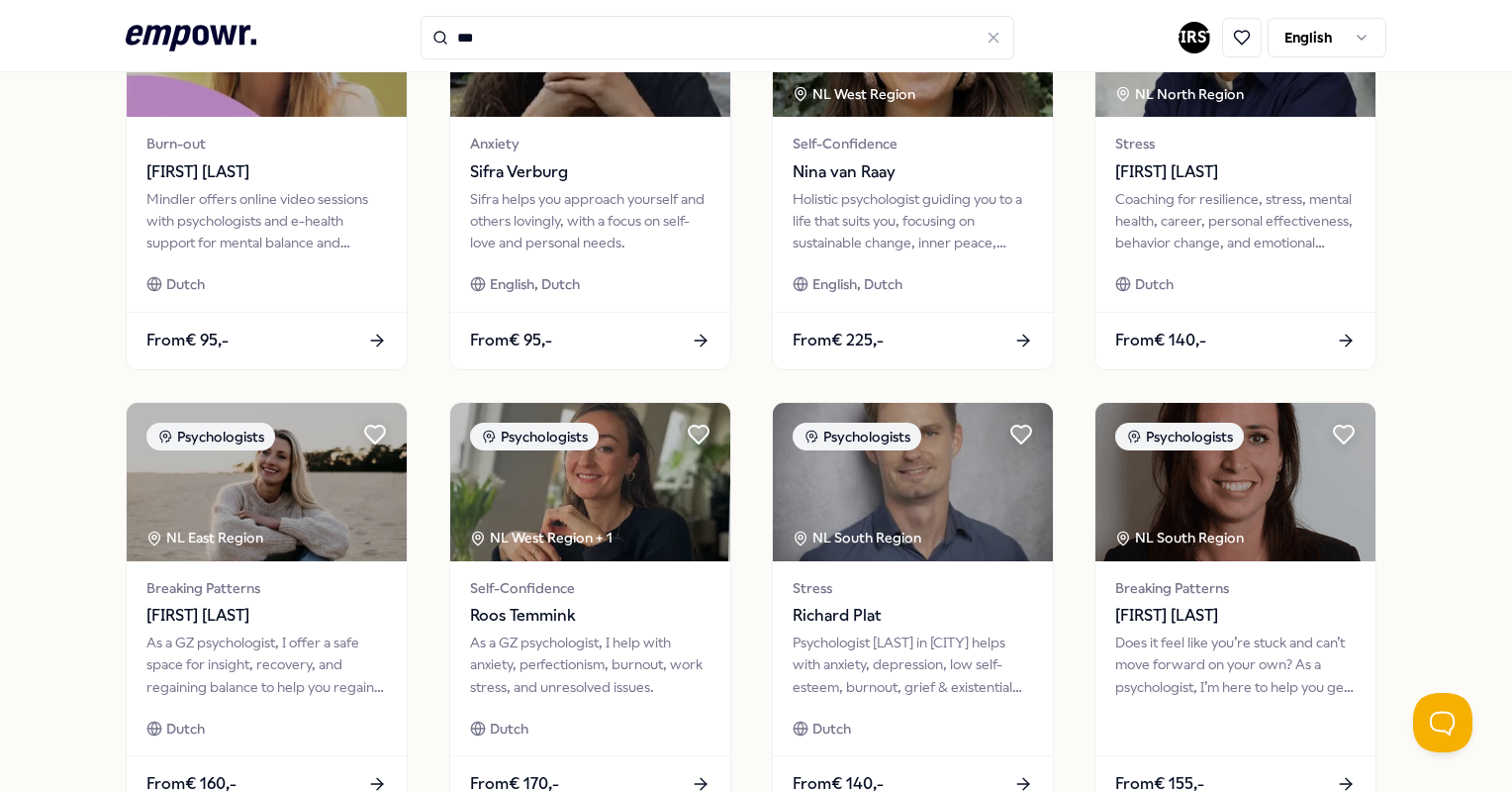 scroll, scrollTop: 832, scrollLeft: 0, axis: vertical 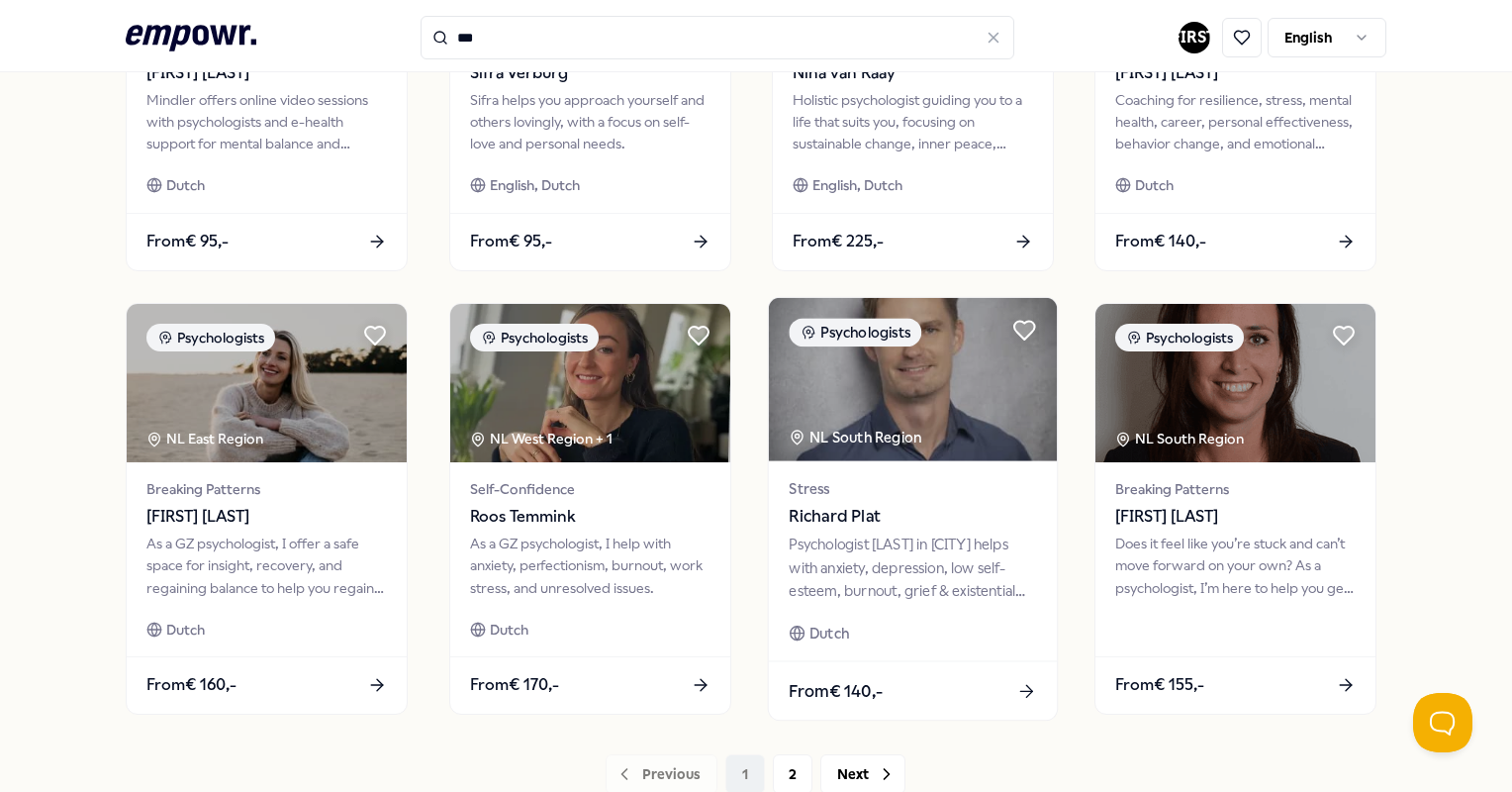 click on "Richard Plat" at bounding box center [912, 517] 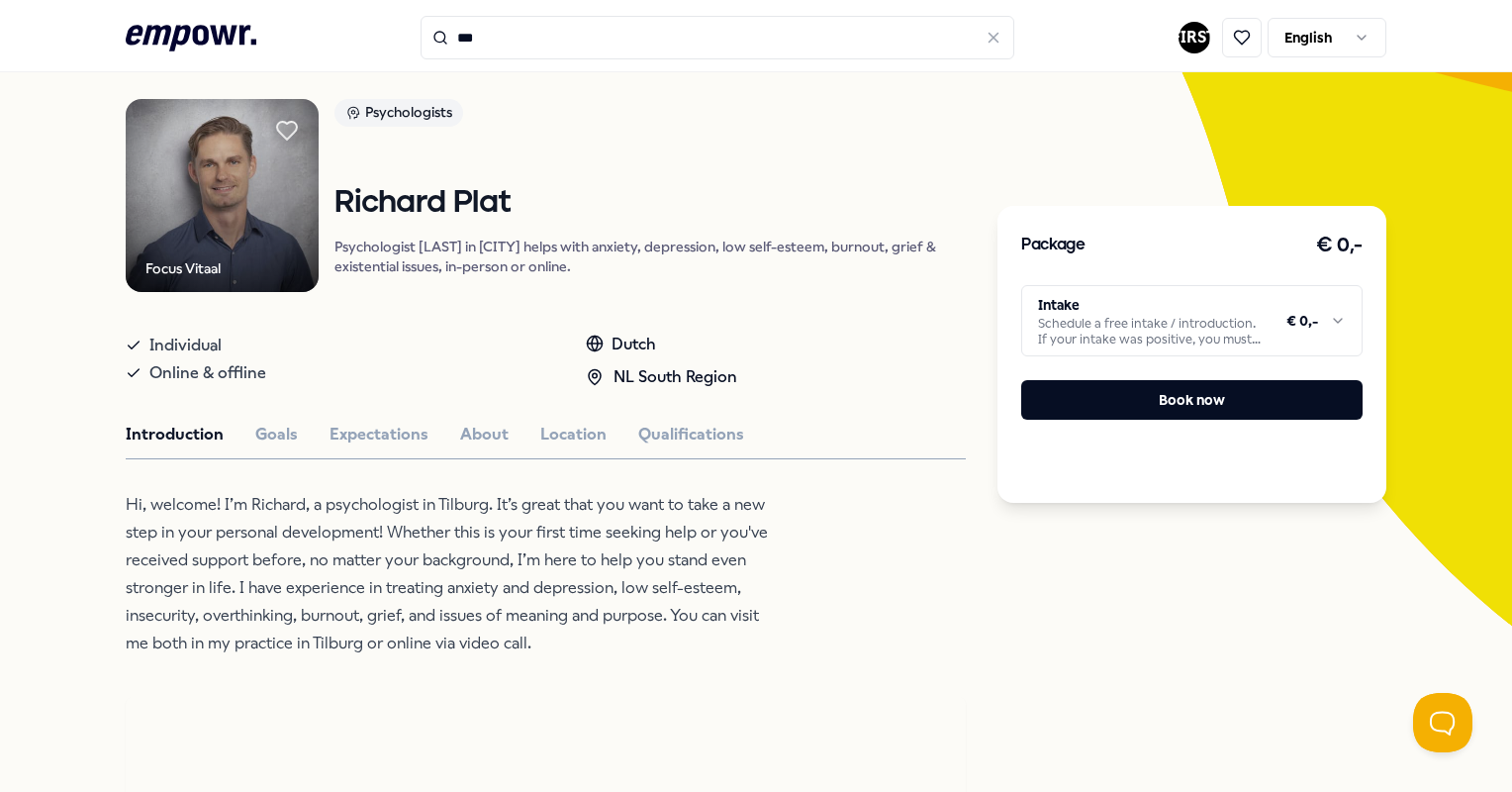 click on ".empowr-logo_svg__cls-1{fill:#03032f} *** [FIRST] English All categories Self-care library Back Focus Vitaal Psychologists [LAST] Plat Psychologist [LAST] in [CITY] helps with anxiety, depression, low self-esteem, burnout, grief & existential issues, in-person or online. Individual Online & offline Dutch NL South Region Introduction Goals Expectations About Location Qualifications Hi, welcome! I’m [LAST], a psychologist in [CITY]. It’s great that you want to take a new step in your personal development! Whether this is your first time seeking help or you've received support before, no matter your background, I’m here to help you stand even stronger in life. I have experience in treating anxiety and depression, low self-esteem, insecurity, overthinking, burnout, grief, and issues of meaning and purpose. You can visit me both in my practice in [CITY] or online via video call. Recommended Psychologists NL South Region [LAST] Dutch From € 140,- Psychologists NL East Region [FIRST] [LAST]" at bounding box center (756, 396) 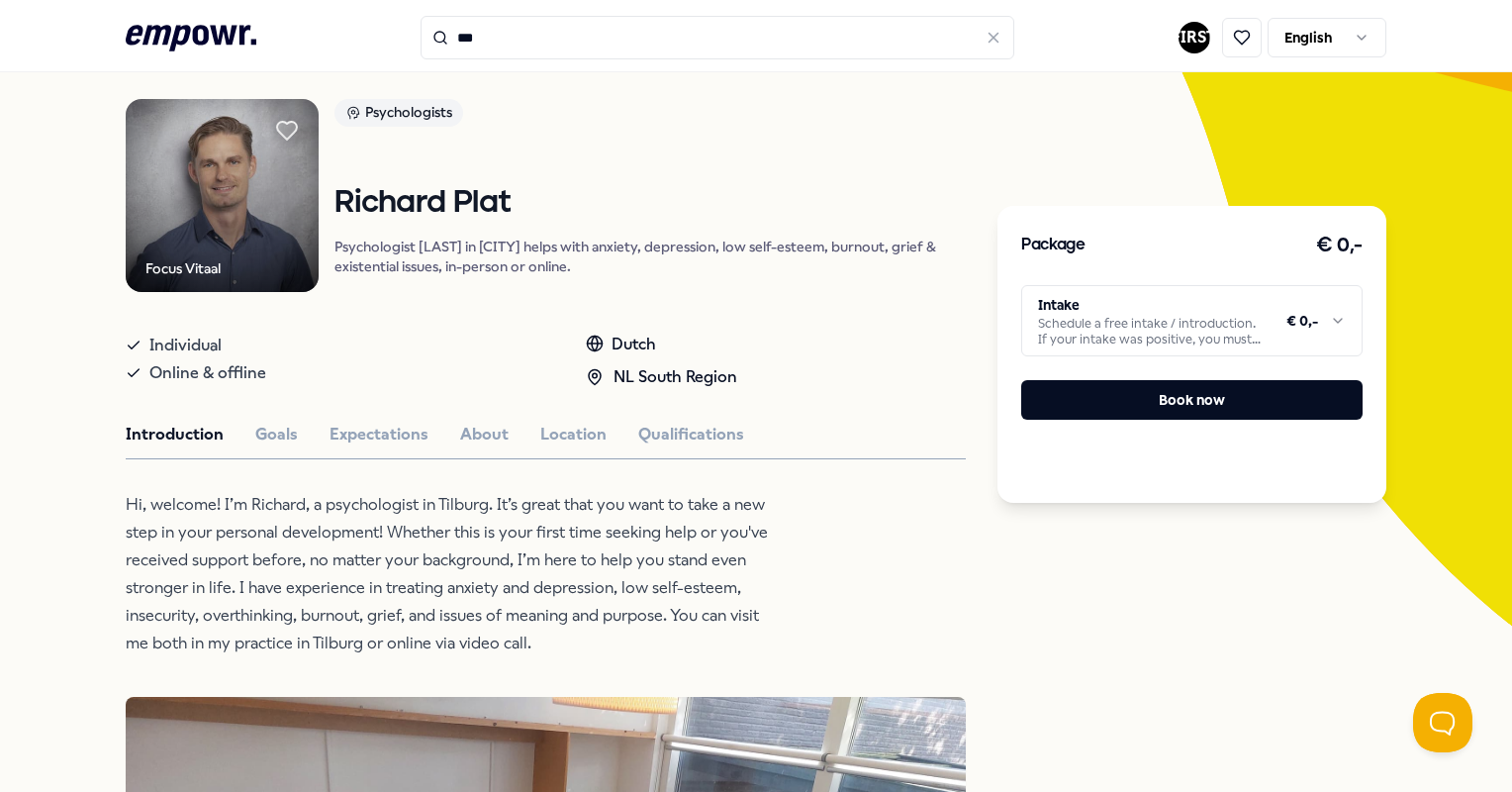 click on ".empowr-logo_svg__cls-1{fill:#03032f} *** [FIRST] English All categories Self-care library Back Focus Vitaal Psychologists [LAST] Plat Psychologist [LAST] in [CITY] helps with anxiety, depression, low self-esteem, burnout, grief & existential issues, in-person or online. Individual Online & offline Dutch NL South Region Introduction Goals Expectations About Location Qualifications Hi, welcome! I’m [LAST], a psychologist in [CITY]. It’s great that you want to take a new step in your personal development! Whether this is your first time seeking help or you've received support before, no matter your background, I’m here to help you stand even stronger in life. I have experience in treating anxiety and depression, low self-esteem, insecurity, overthinking, burnout, grief, and issues of meaning and purpose. You can visit me both in my practice in [CITY] or online via video call. Recommended Psychologists NL South Region [LAST] Dutch From € 140,- Psychologists NL East Region [FIRST] [LAST]" at bounding box center [756, 396] 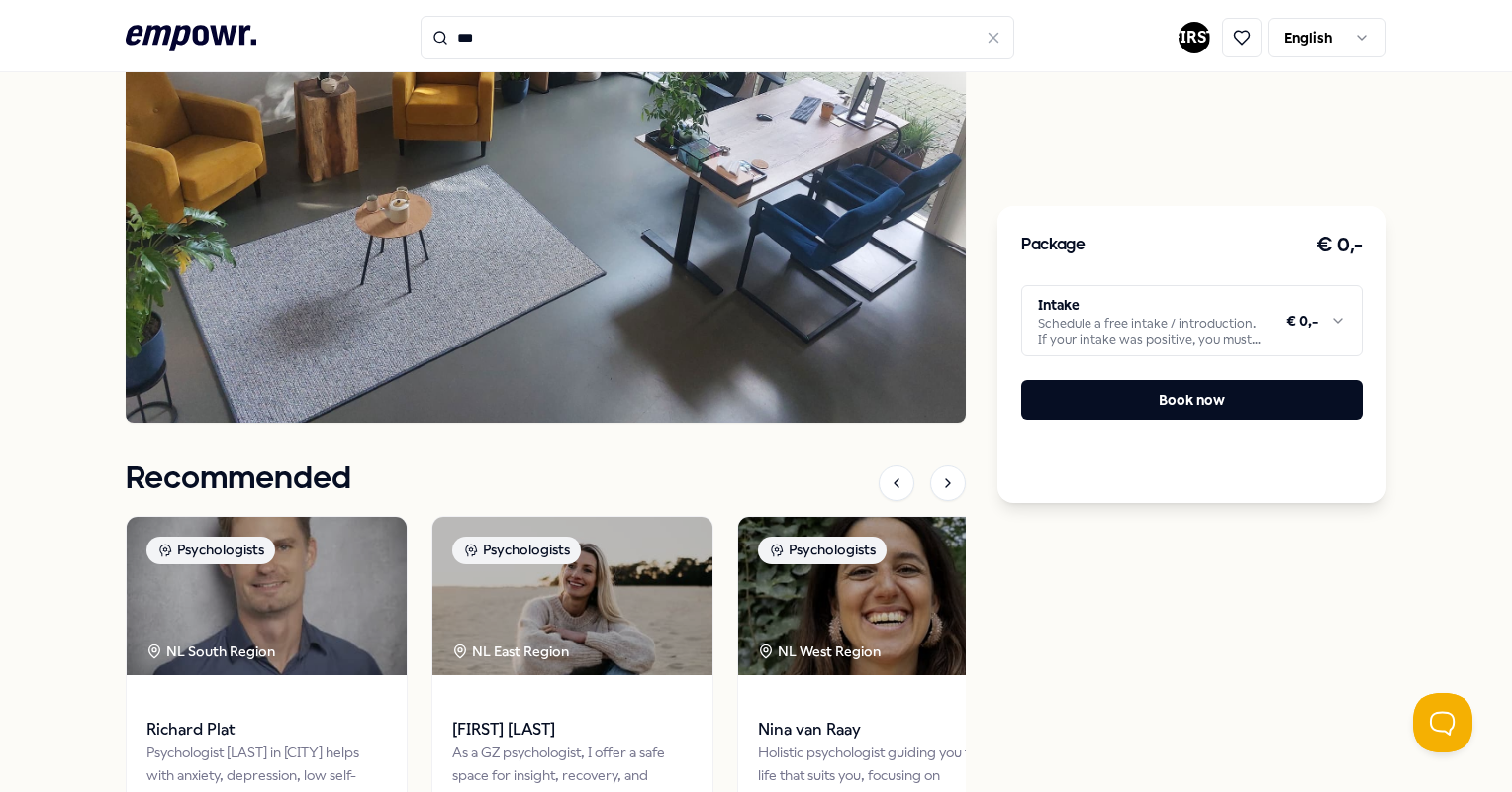 scroll, scrollTop: 1117, scrollLeft: 0, axis: vertical 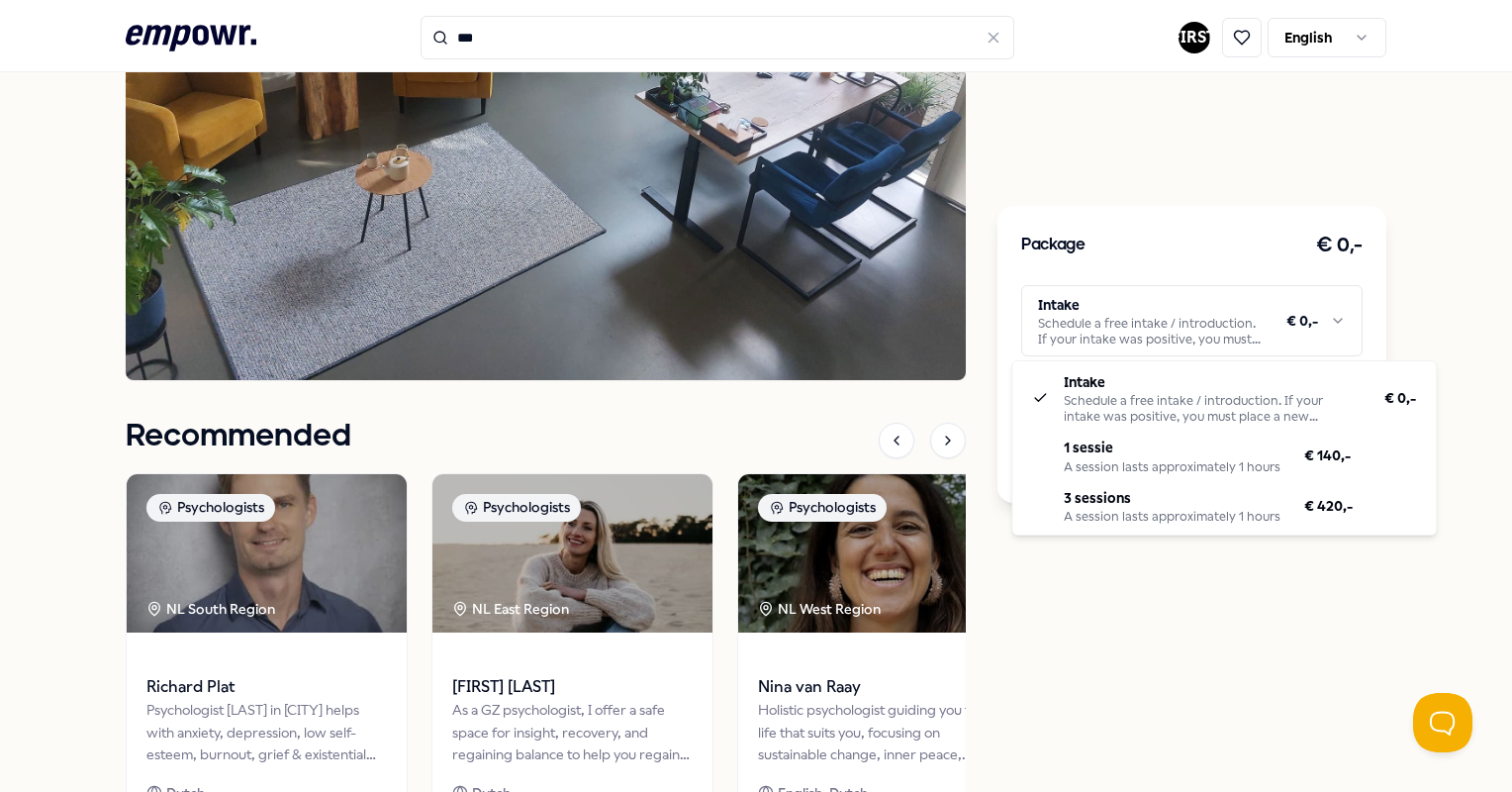click on ".empowr-logo_svg__cls-1{fill:#03032f} *** [FIRST] English All categories Self-care library Back Focus Vitaal Psychologists [LAST] Plat Psychologist [LAST] in [CITY] helps with anxiety, depression, low self-esteem, burnout, grief & existential issues, in-person or online. Individual Online & offline Dutch NL South Region Introduction Goals Expectations About Location Qualifications Hi, welcome! I’m [LAST], a psychologist in [CITY]. It’s great that you want to take a new step in your personal development! Whether this is your first time seeking help or you've received support before, no matter your background, I’m here to help you stand even stronger in life. I have experience in treating anxiety and depression, low self-esteem, insecurity, overthinking, burnout, grief, and issues of meaning and purpose. You can visit me both in my practice in [CITY] or online via video call. Recommended Psychologists NL South Region [LAST] Dutch From € 140,- Psychologists NL East Region [FIRST] [LAST]" at bounding box center [756, 396] 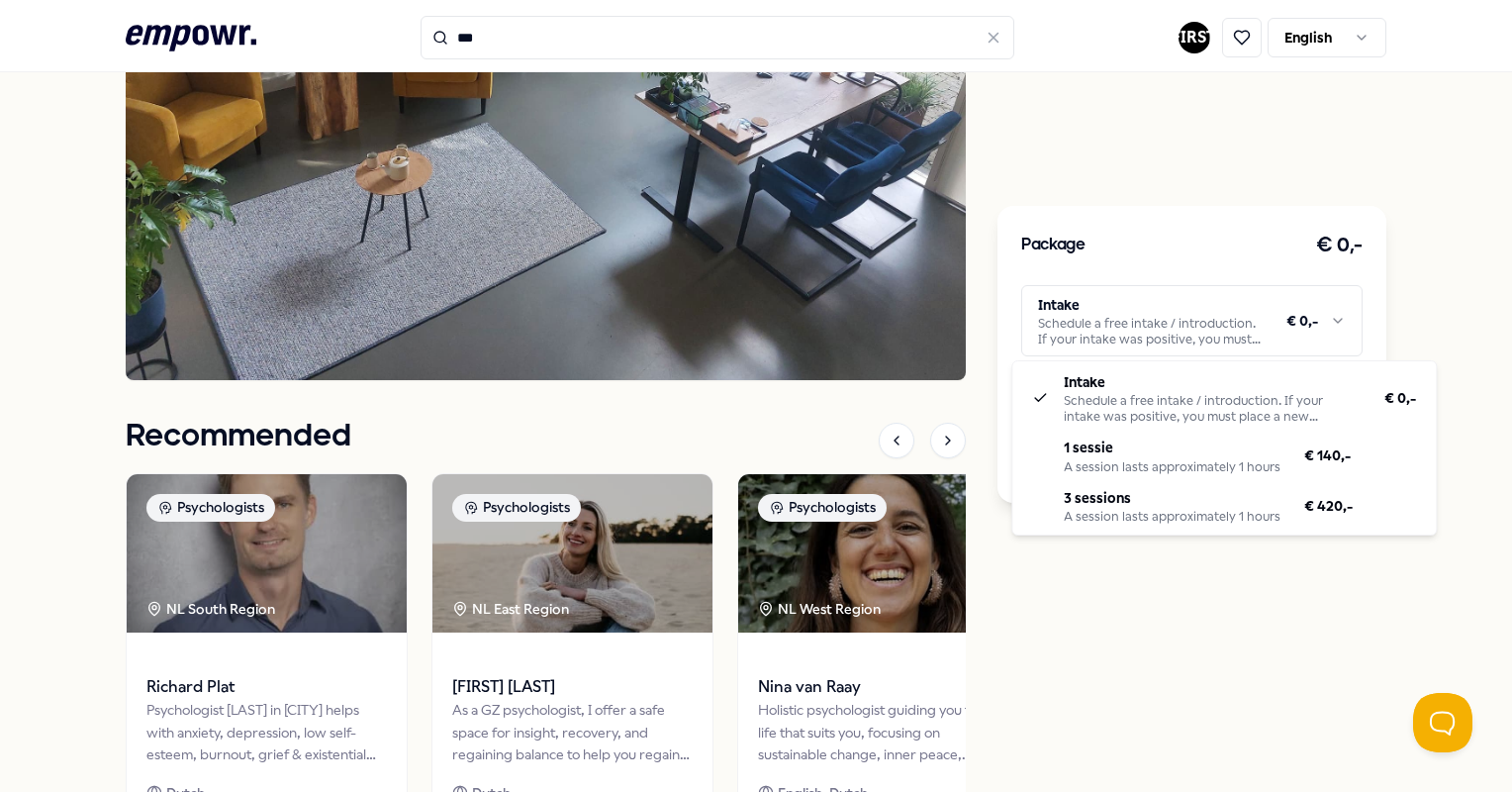 click on ".empowr-logo_svg__cls-1{fill:#03032f} *** [FIRST] English All categories Self-care library Back Focus Vitaal Psychologists [LAST] Plat Psychologist [LAST] in [CITY] helps with anxiety, depression, low self-esteem, burnout, grief & existential issues, in-person or online. Individual Online & offline Dutch NL South Region Introduction Goals Expectations About Location Qualifications Hi, welcome! I’m [LAST], a psychologist in [CITY]. It’s great that you want to take a new step in your personal development! Whether this is your first time seeking help or you've received support before, no matter your background, I’m here to help you stand even stronger in life. I have experience in treating anxiety and depression, low self-esteem, insecurity, overthinking, burnout, grief, and issues of meaning and purpose. You can visit me both in my practice in [CITY] or online via video call. Recommended Psychologists NL South Region [LAST] Dutch From € 140,- Psychologists NL East Region [FIRST] [LAST]" at bounding box center (756, 396) 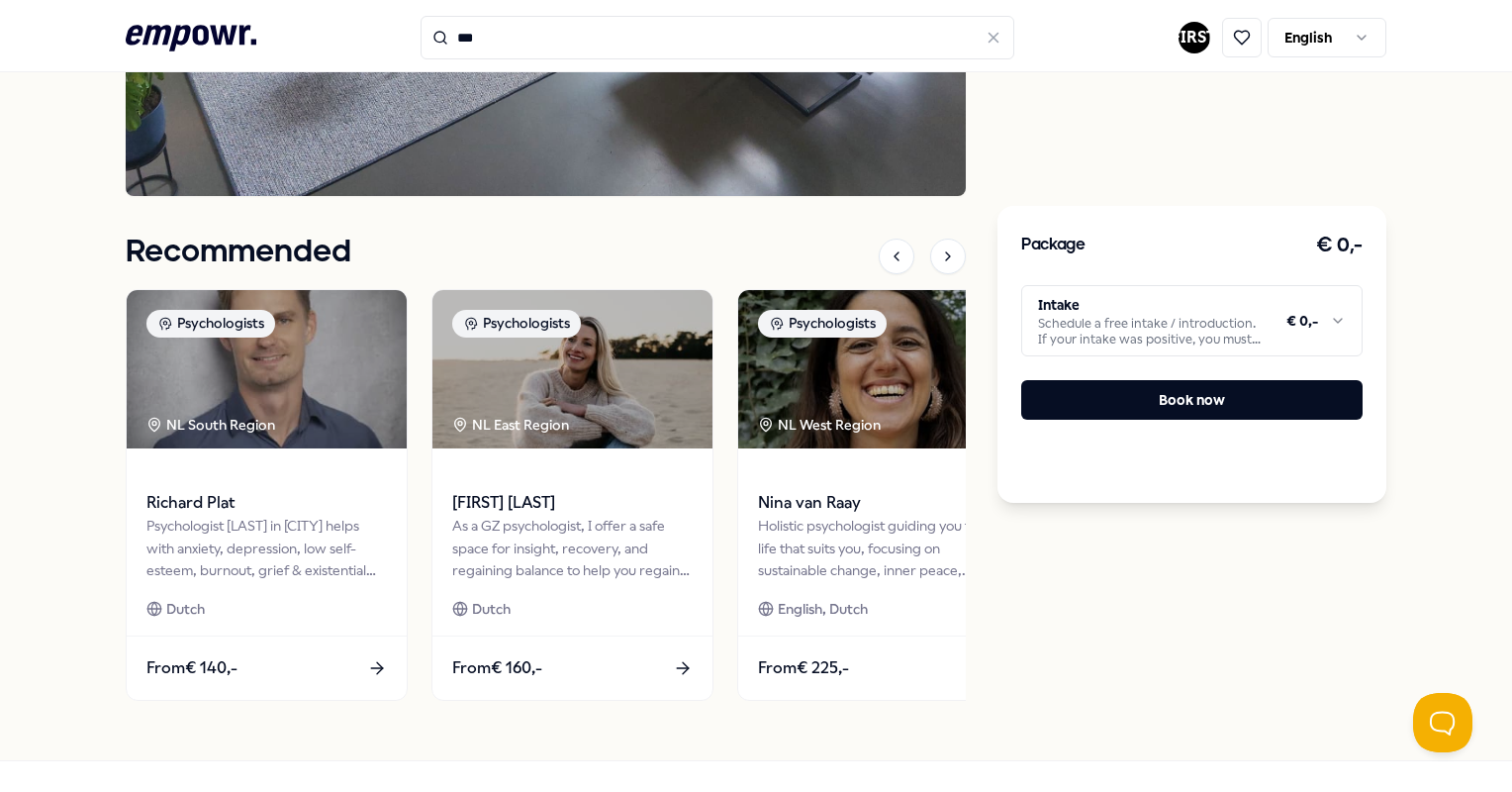 scroll, scrollTop: 1354, scrollLeft: 0, axis: vertical 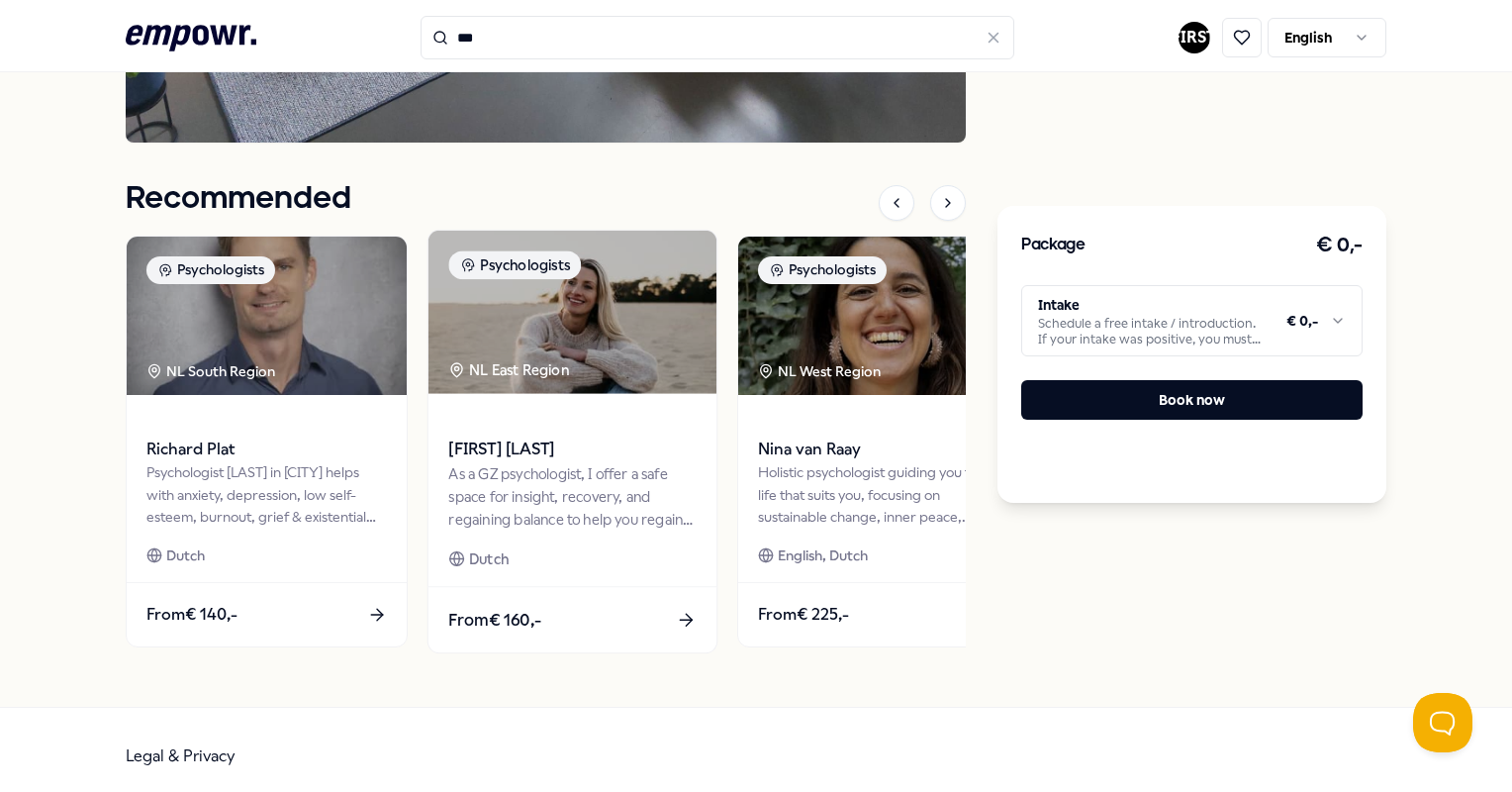 click on "[FIRST] [LAST]" at bounding box center (573, 449) 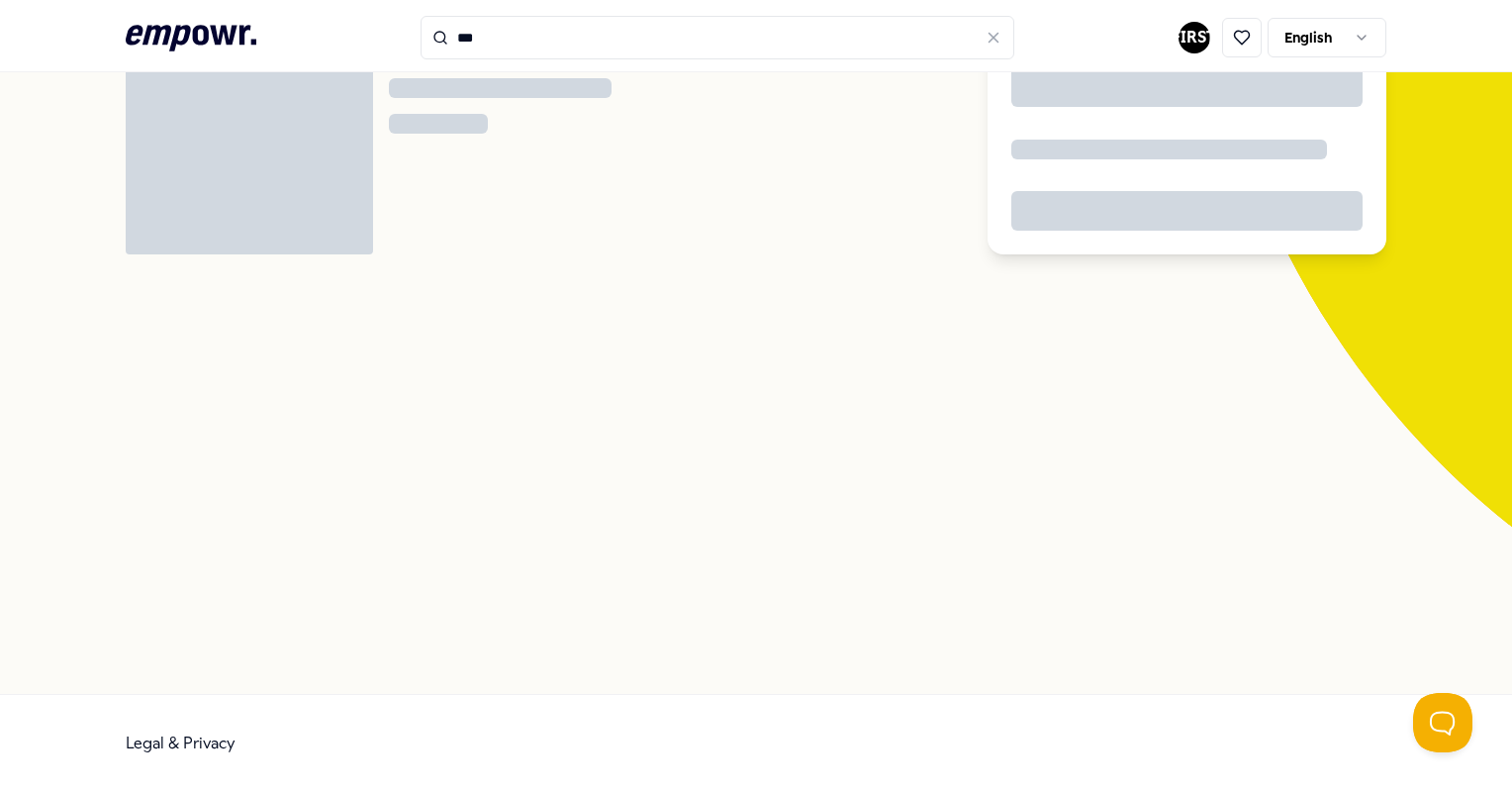 scroll, scrollTop: 127, scrollLeft: 0, axis: vertical 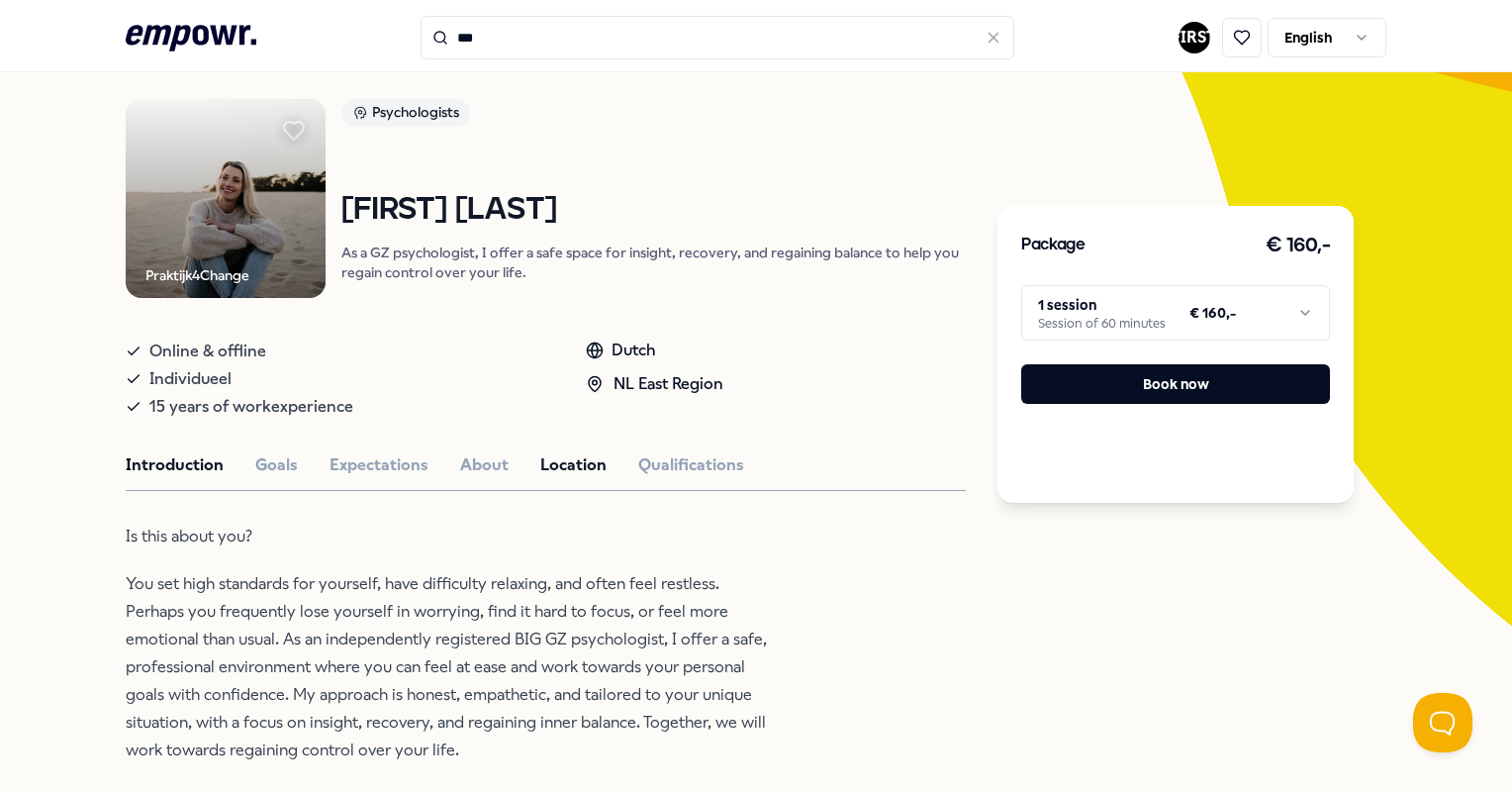 click on "Location" at bounding box center (573, 465) 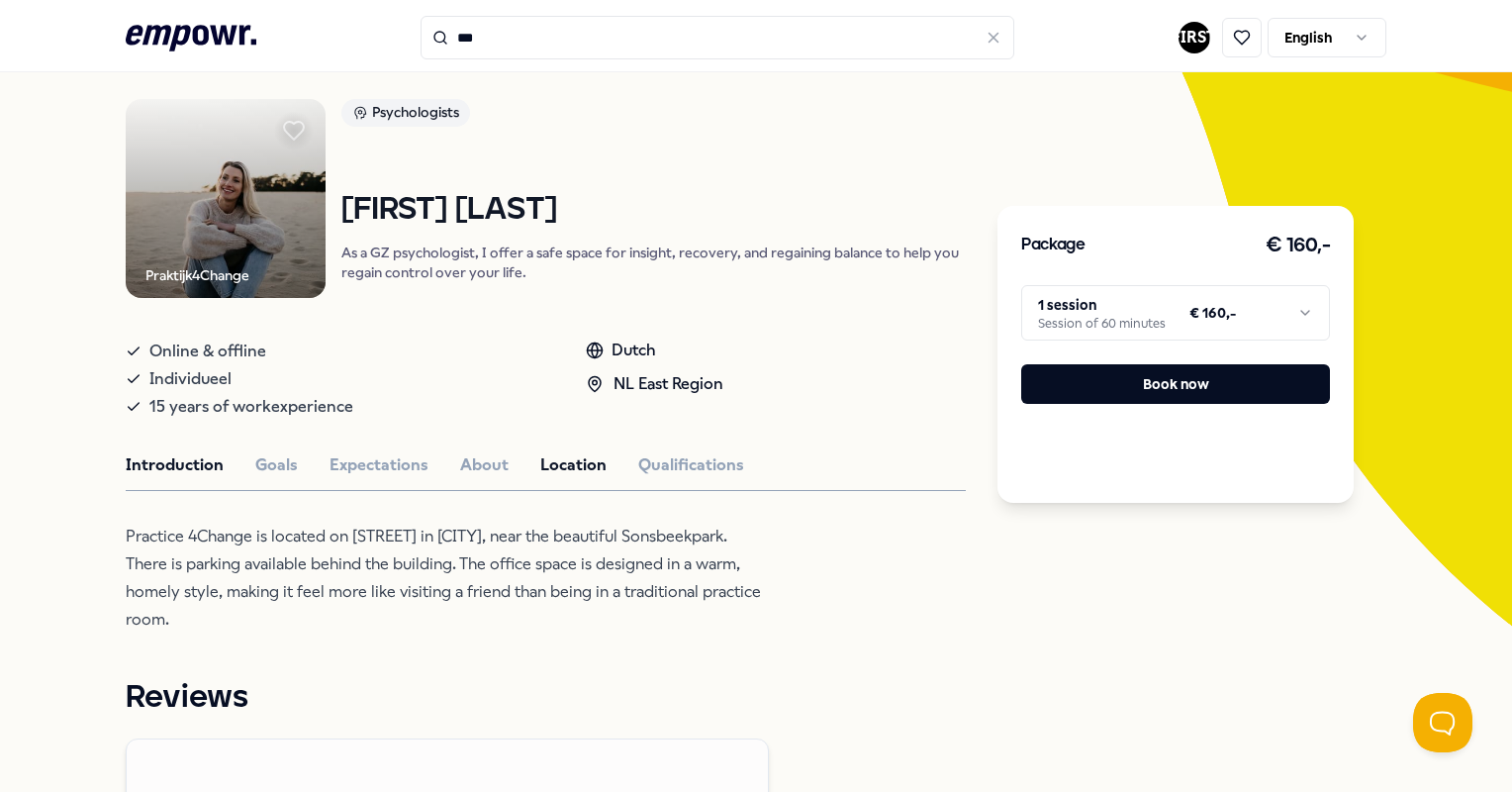 click on "Introduction" at bounding box center (174, 465) 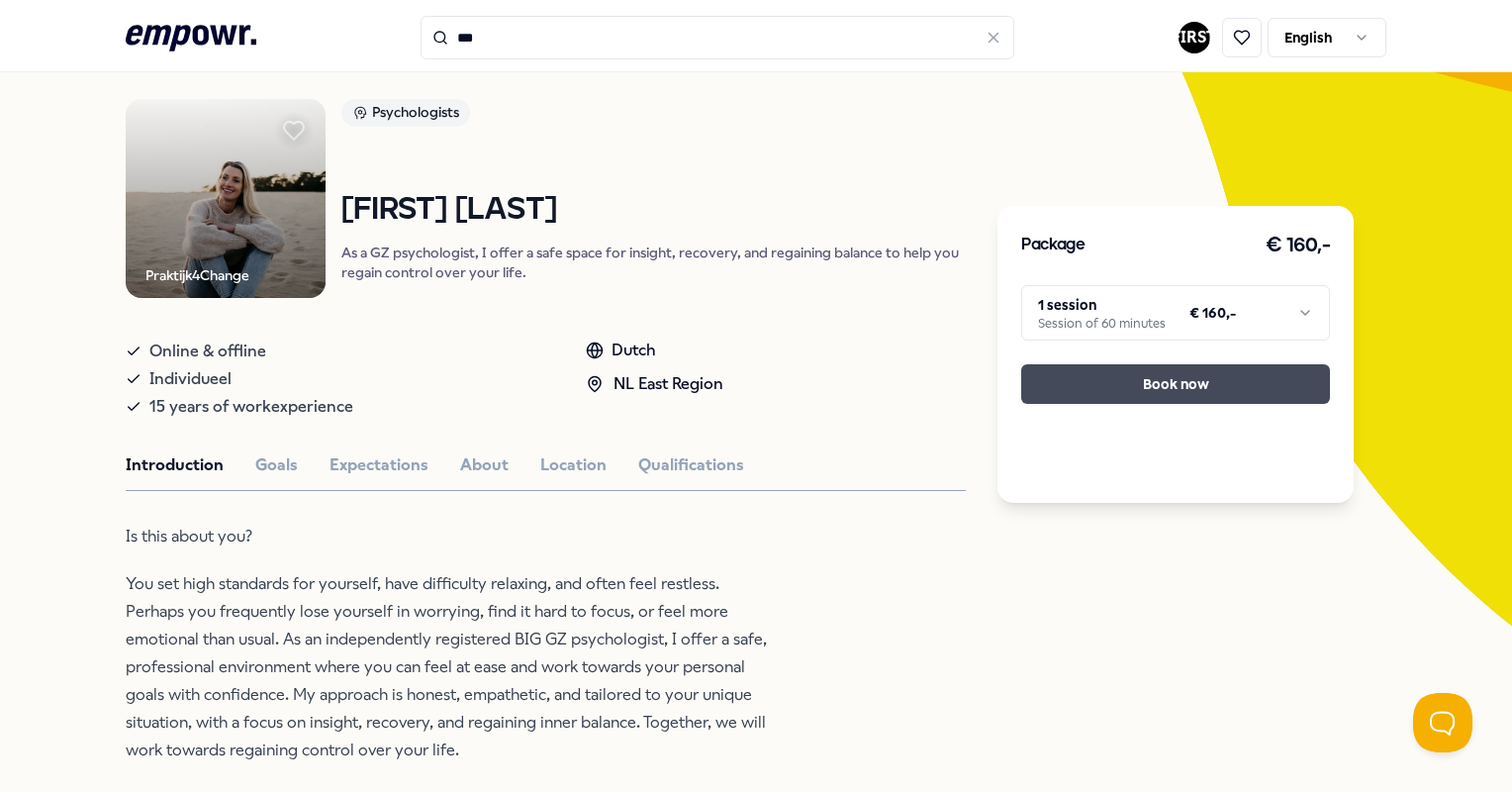 click on "Book now" at bounding box center (1176, 384) 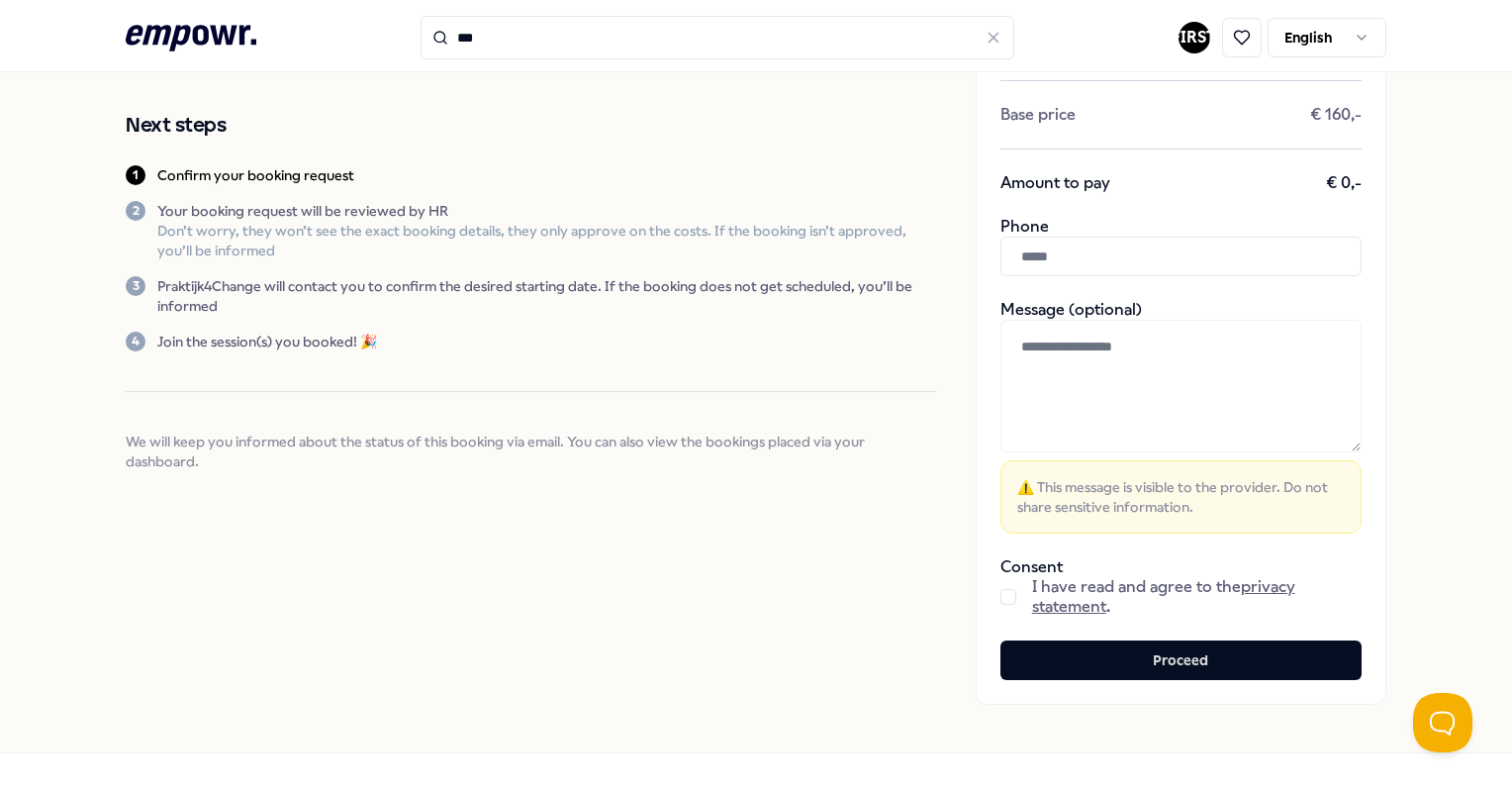 scroll, scrollTop: 198, scrollLeft: 0, axis: vertical 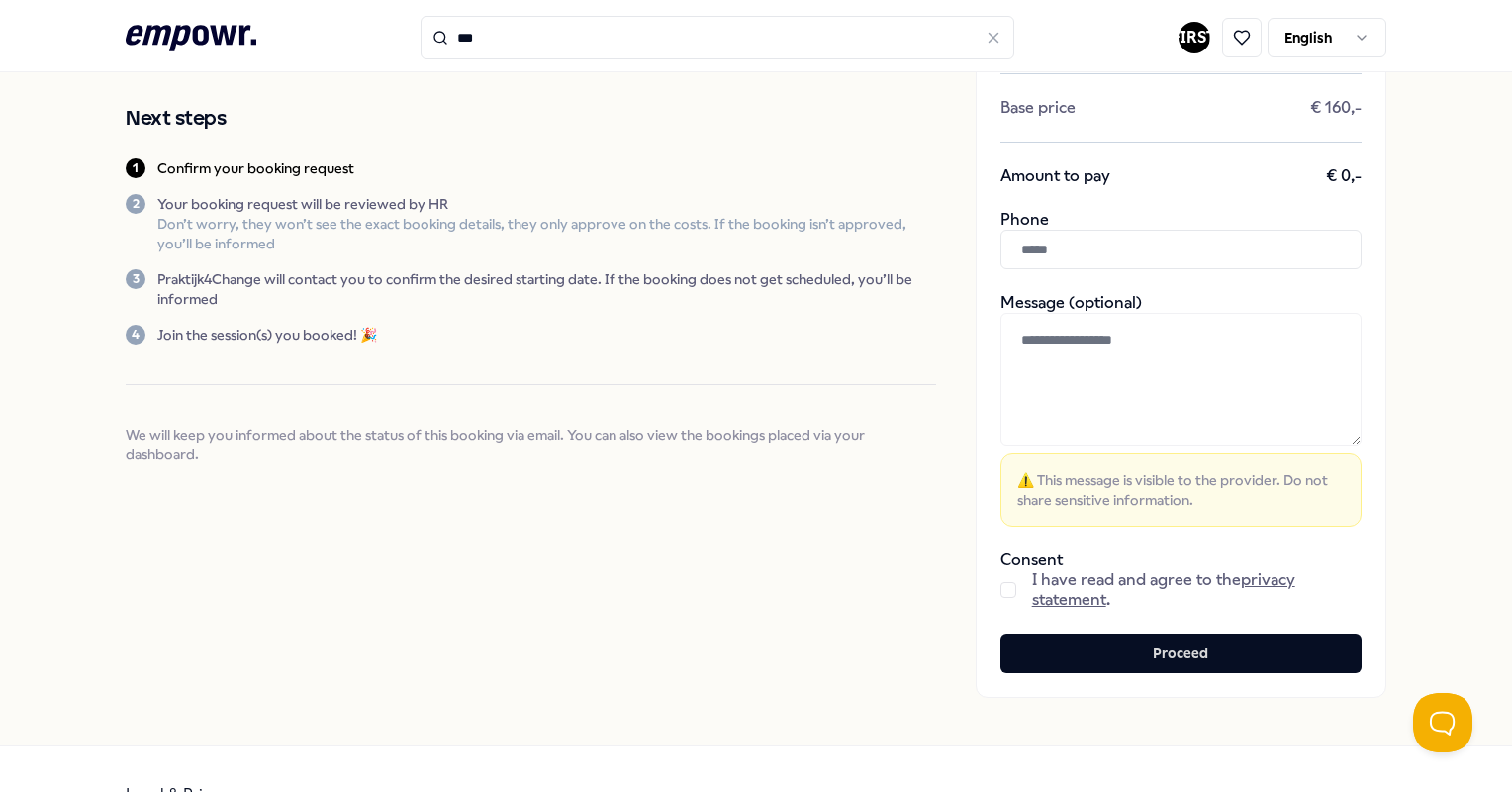 click at bounding box center [1008, 590] 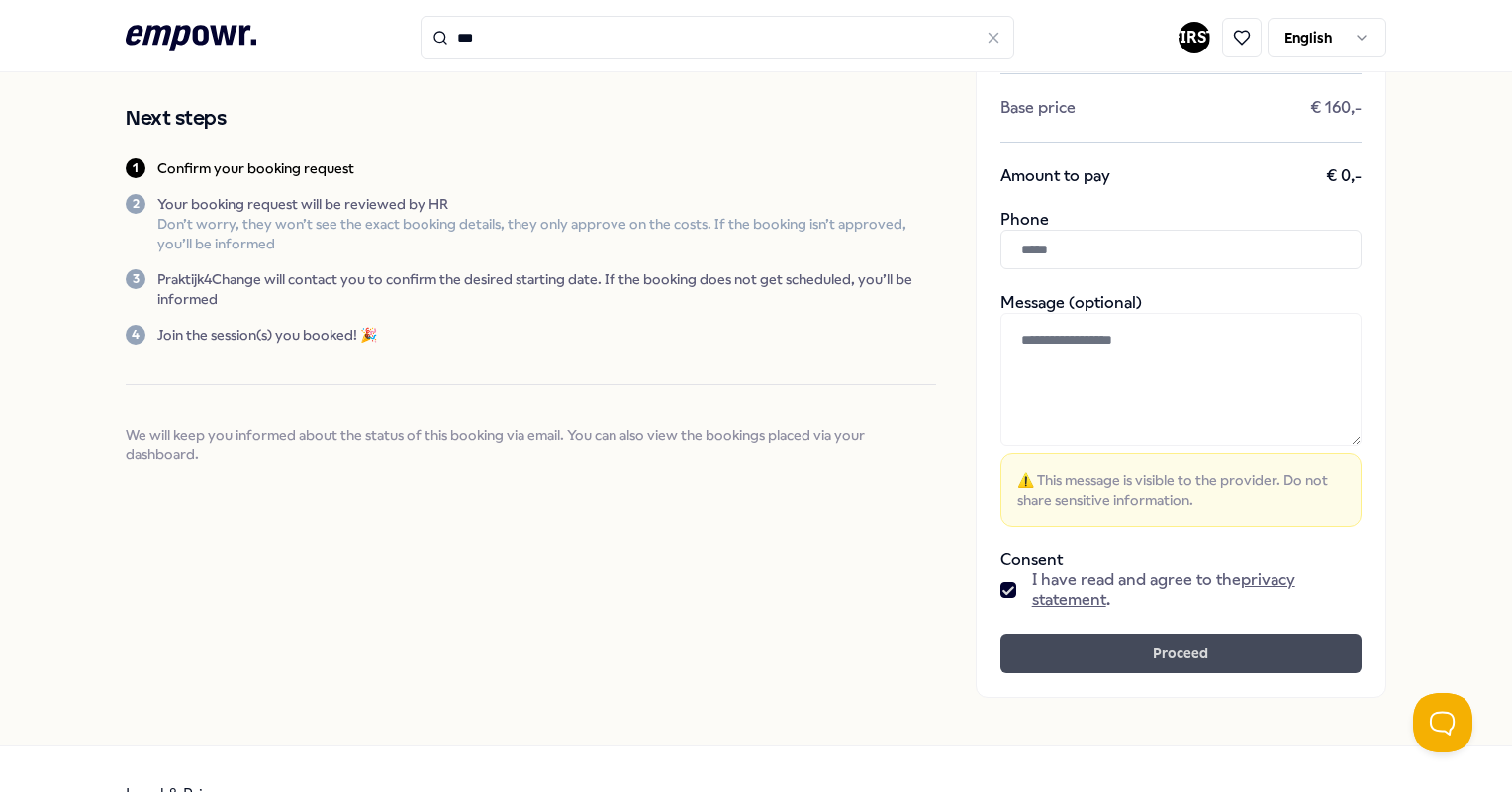 click on "Proceed" at bounding box center [1181, 653] 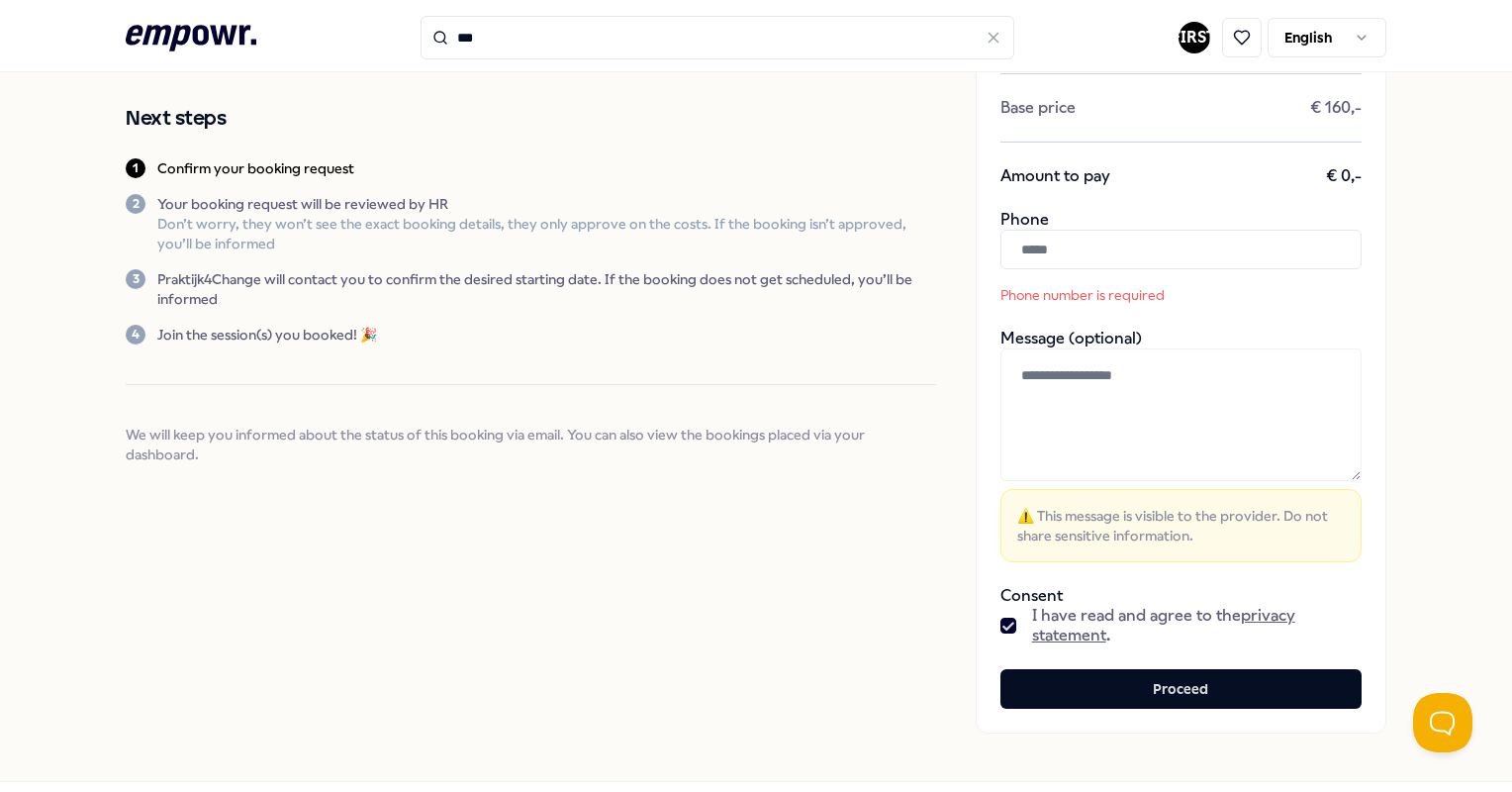click at bounding box center (1181, 415) 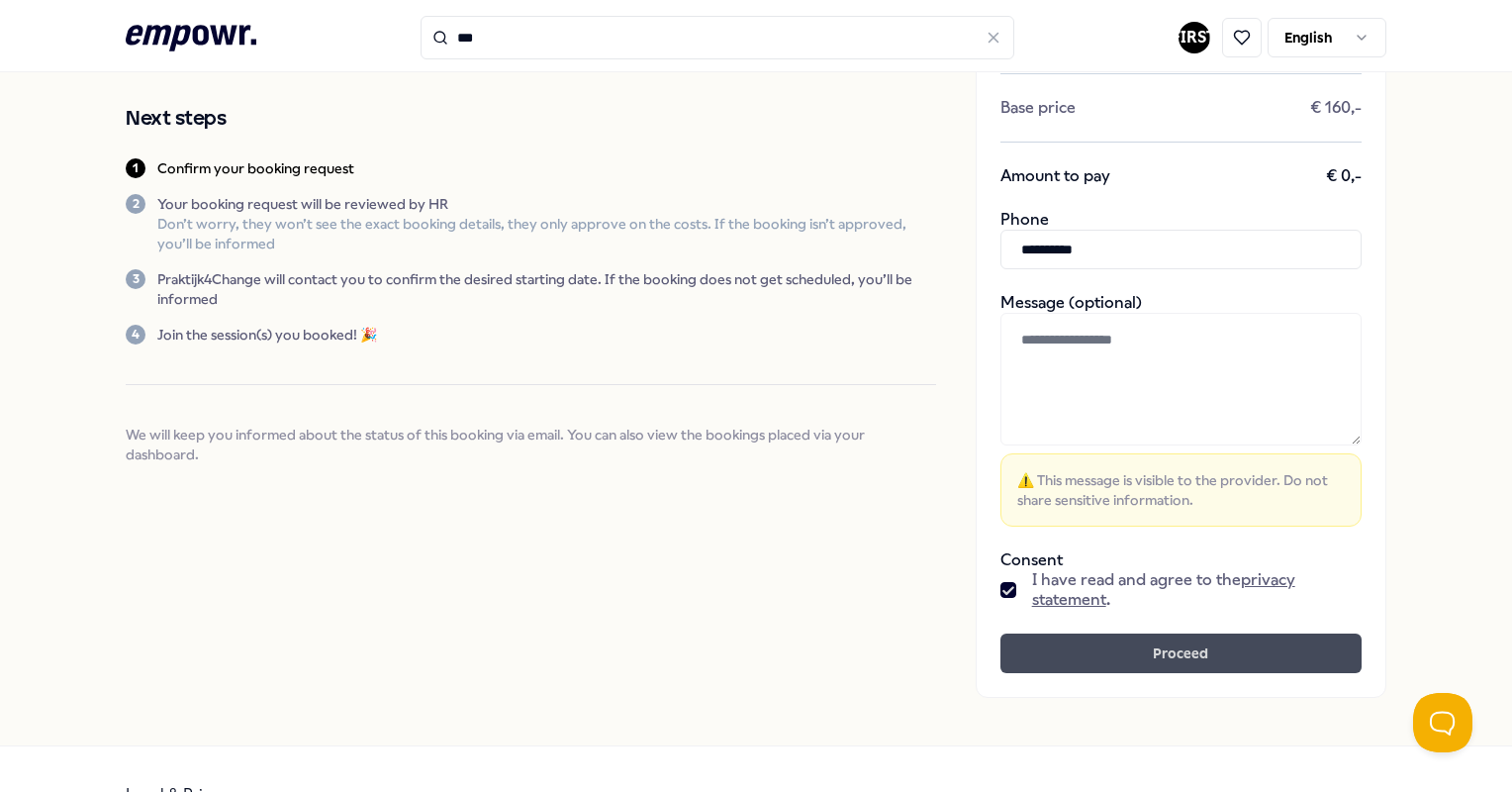 type on "**********" 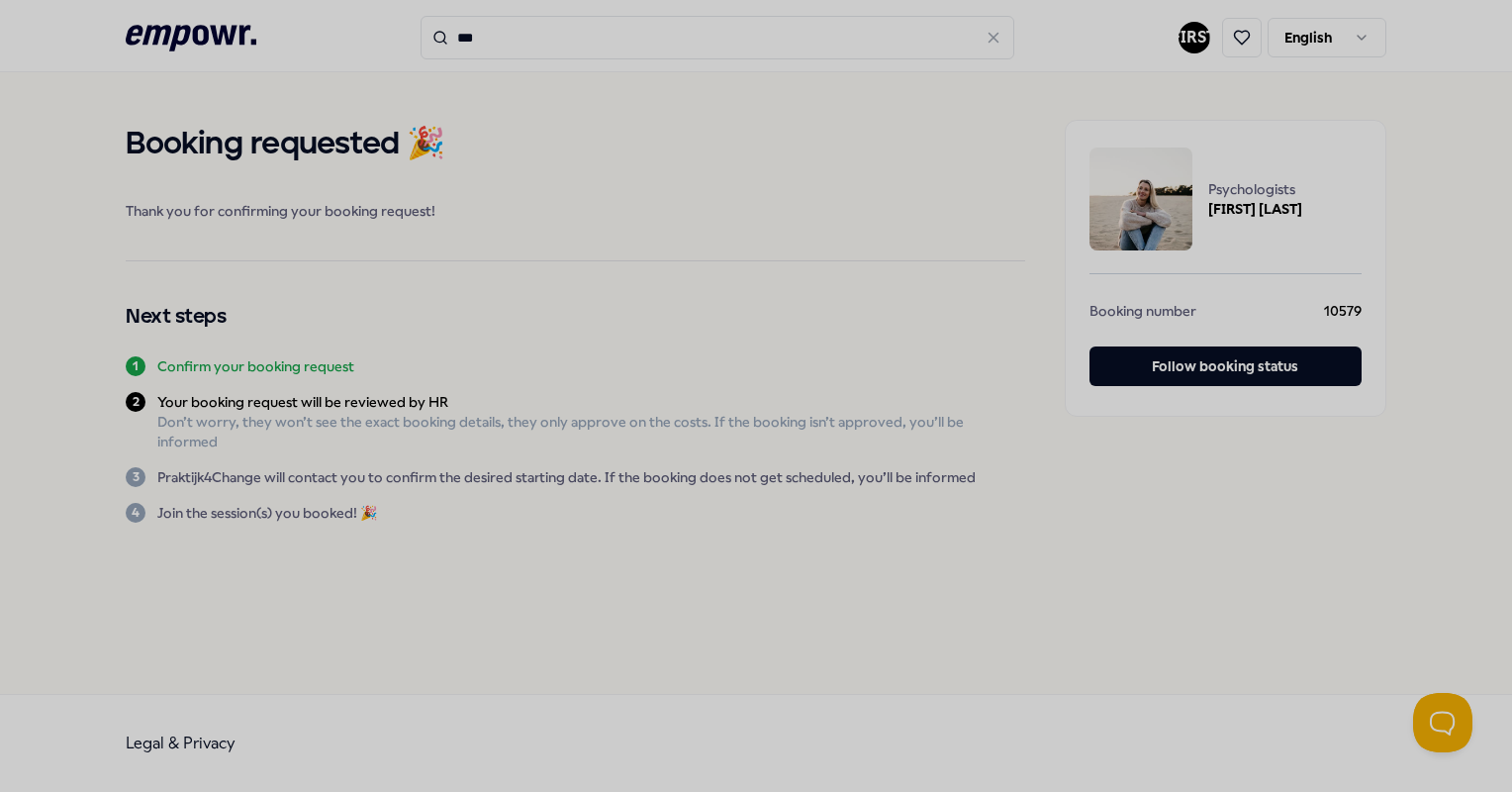 click at bounding box center [756, 396] 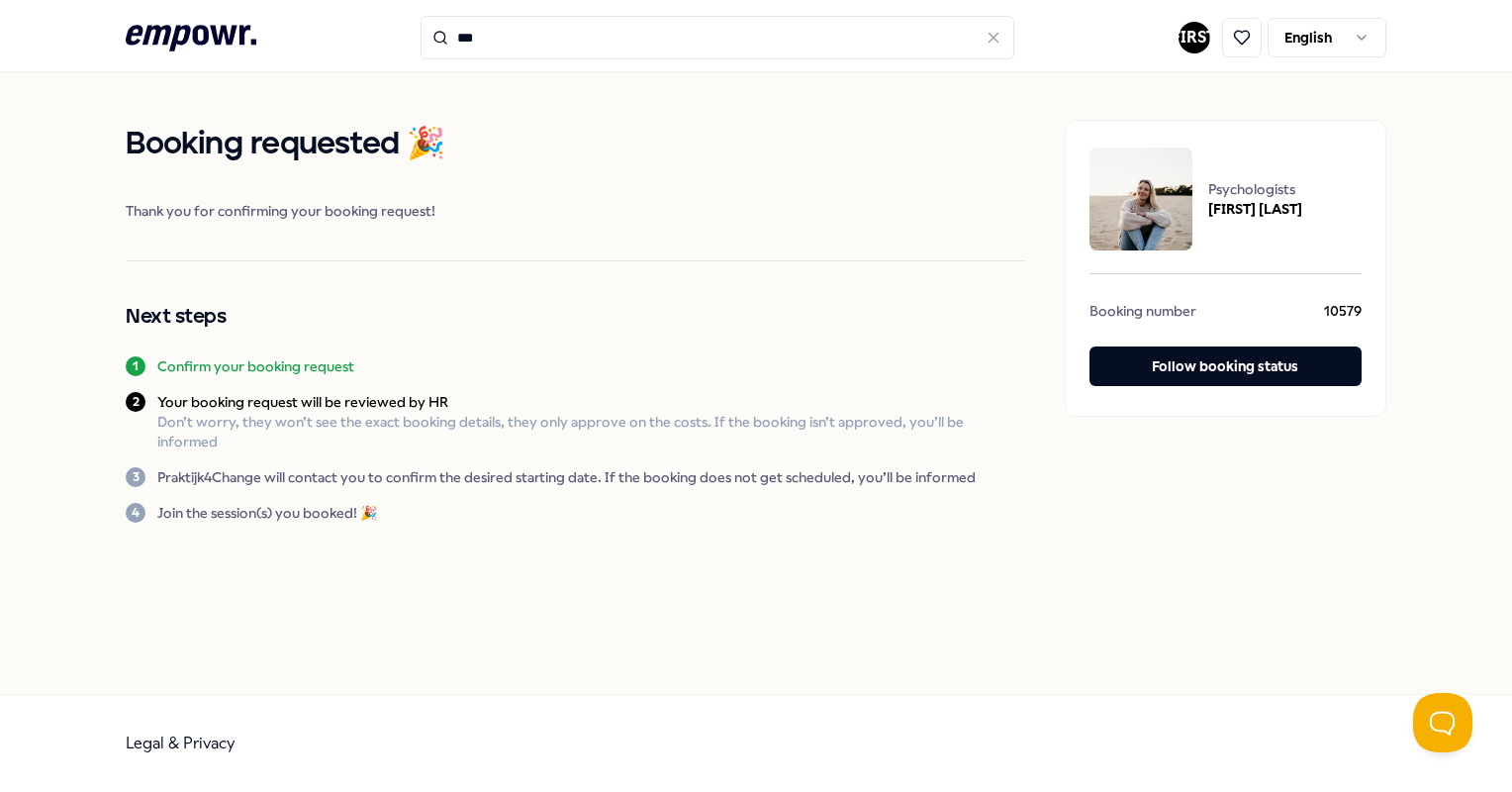 click 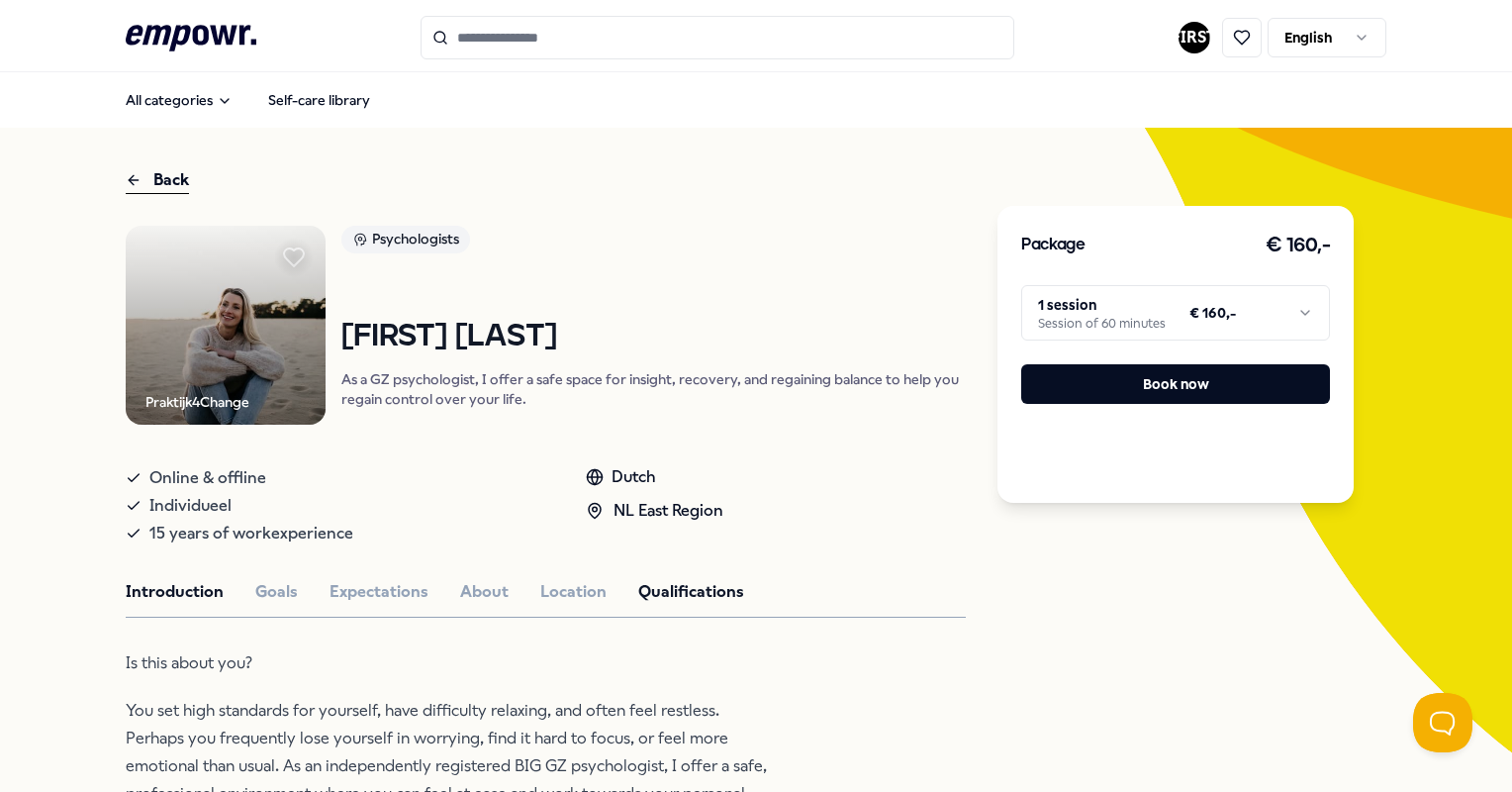 click on "Qualifications" at bounding box center [691, 592] 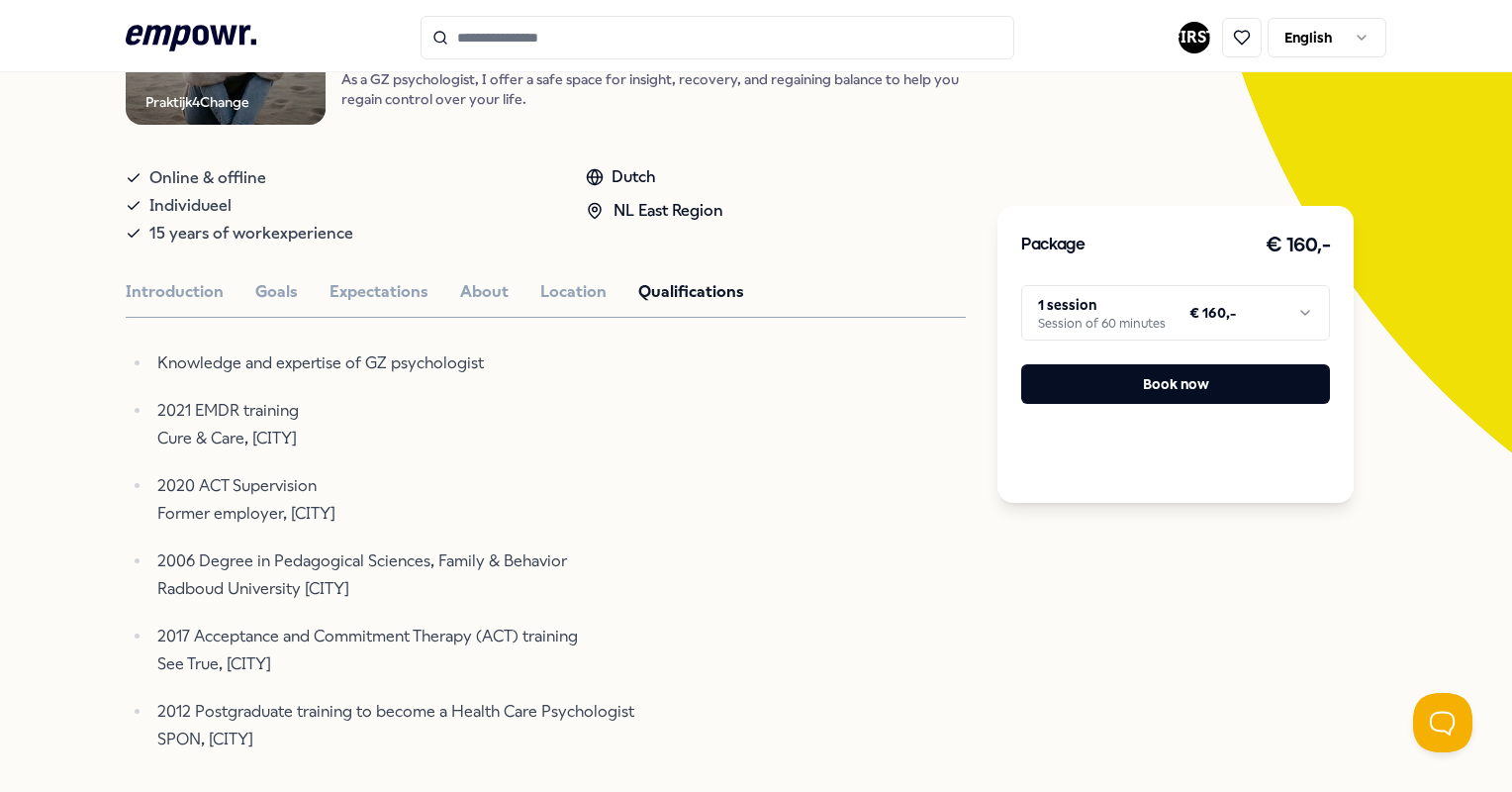 scroll, scrollTop: 396, scrollLeft: 0, axis: vertical 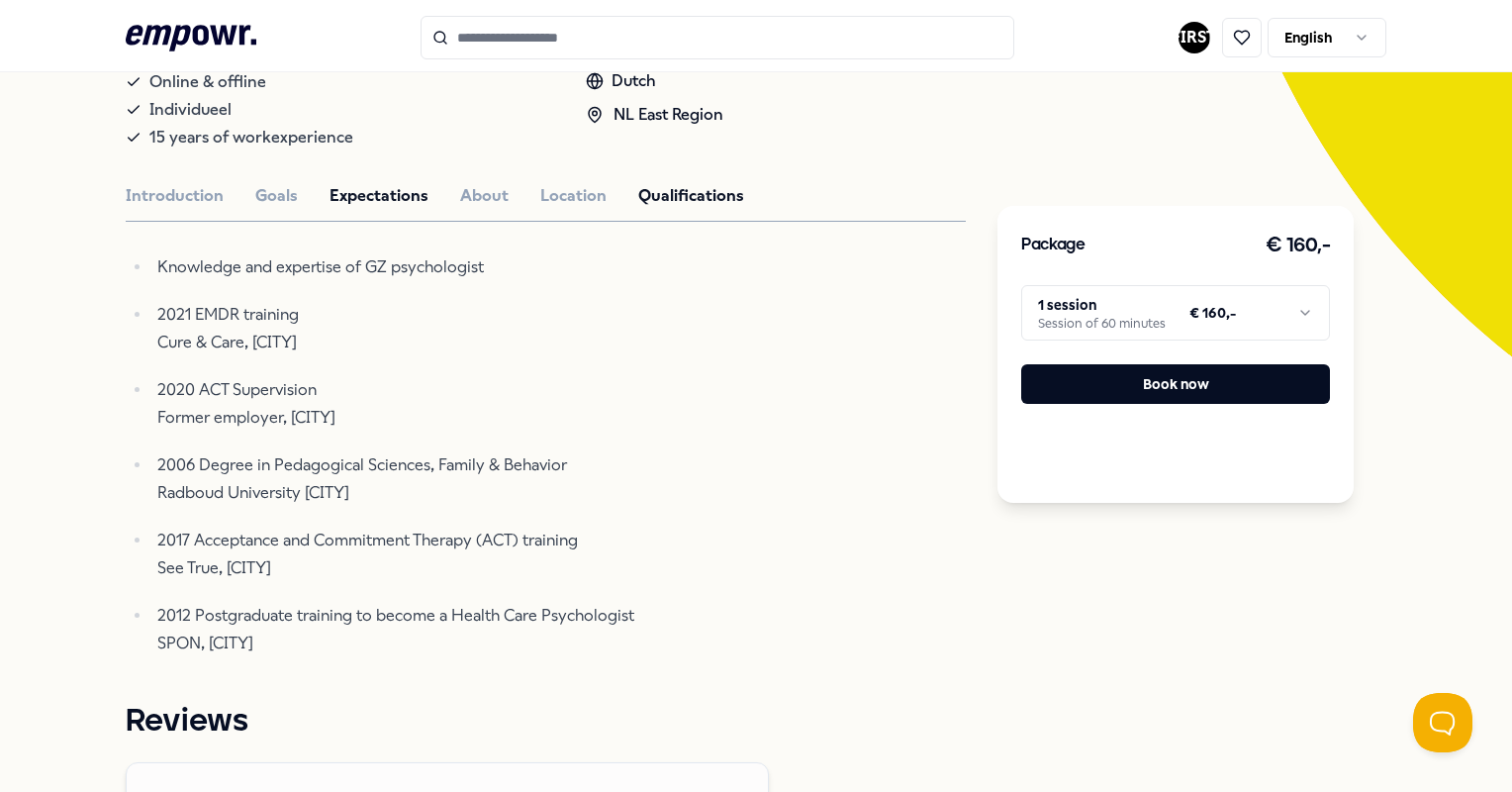 click on "Expectations" at bounding box center (379, 196) 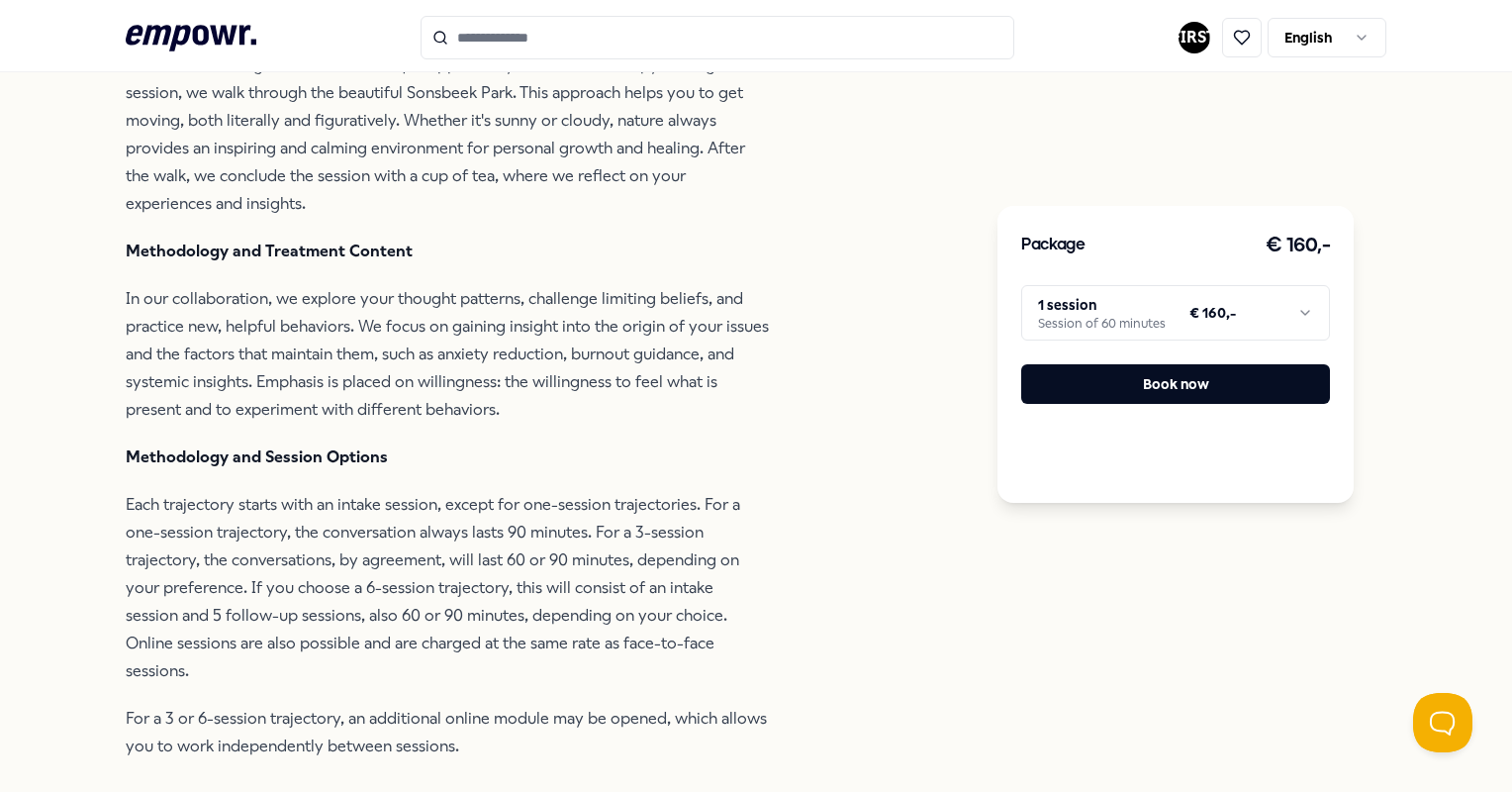 scroll, scrollTop: 792, scrollLeft: 0, axis: vertical 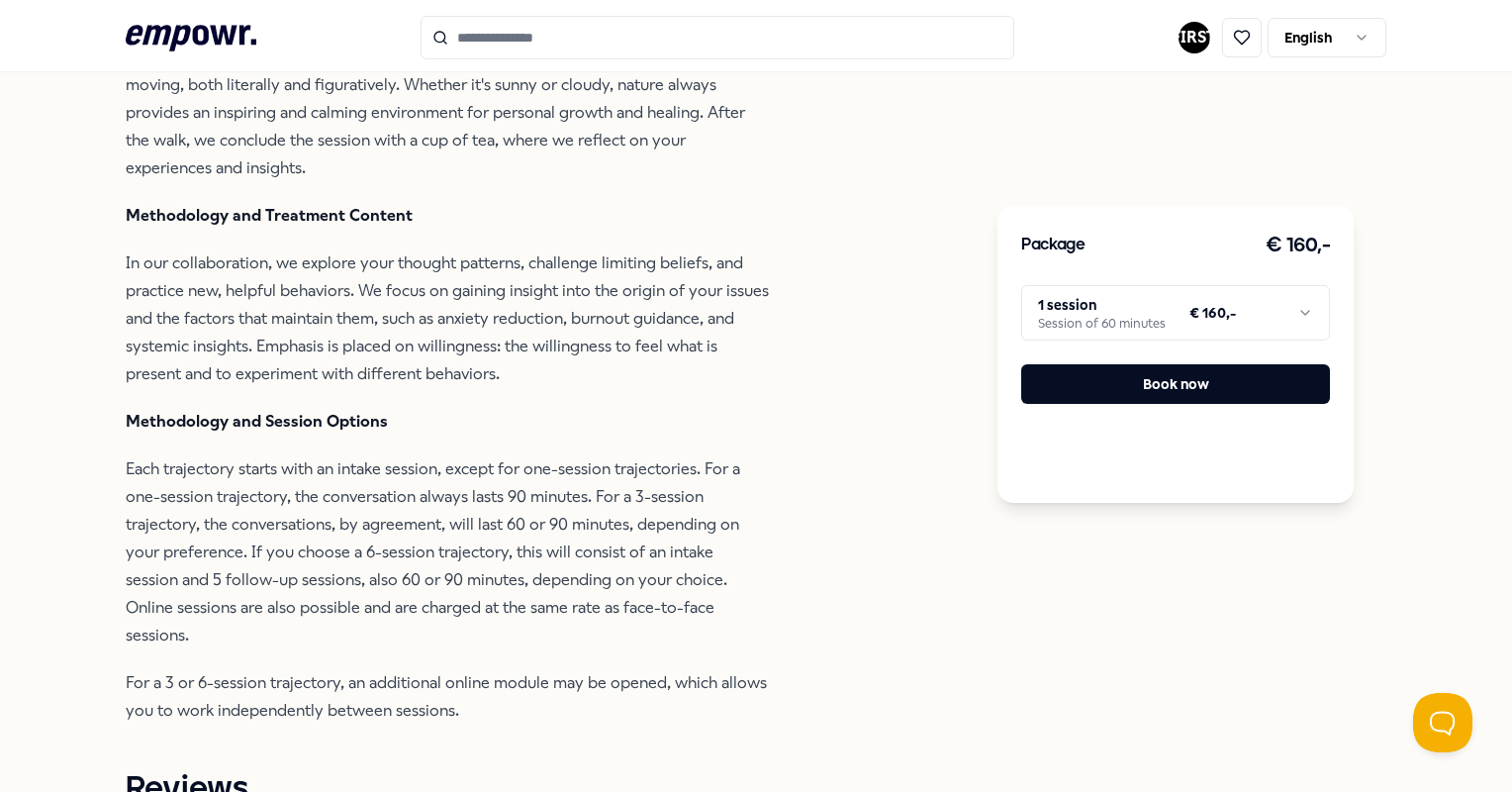 click on ".empowr-logo_svg__cls-1{fill:#03032f} [FIRST] English All categories Self-care library Back Praktijk4Change Psychologists [FIRST] [LAST] As a GZ psychologist, I offer a safe space for insight, recovery, and regaining balance to help you regain control over your life. Online & offline Individueel 15 years of workexperience Dutch NL East Region Introduction Goals Expectations About Location Qualifications At Practice 4Change, we work in sessions of 60 or 90 minutes, where I, as a GZ psychologist and coach, focus on your personal goals. Our treatment includes both conversations and exercises that you can do independently. These may include EMDR, ACT, mindfulness, walking in nature, and exposure techniques. You have access to an online workspace, so you can practice at home in addition to our sessions. Methodology and Treatment Content Methodology and Session Options For a 3 or 6-session trajectory, an additional online module may be opened, which allows you to work independently between sessions. Reviews" at bounding box center [756, 396] 